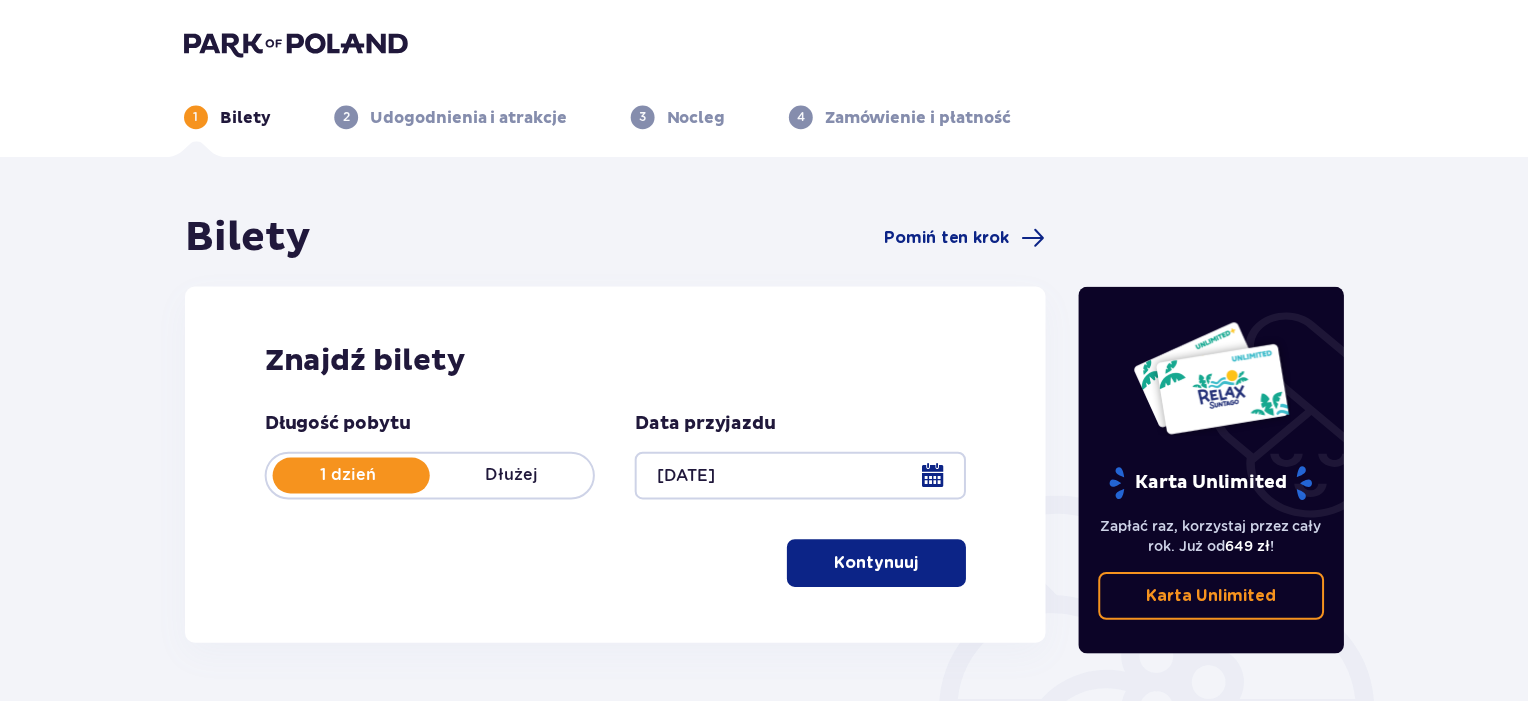 scroll, scrollTop: 0, scrollLeft: 0, axis: both 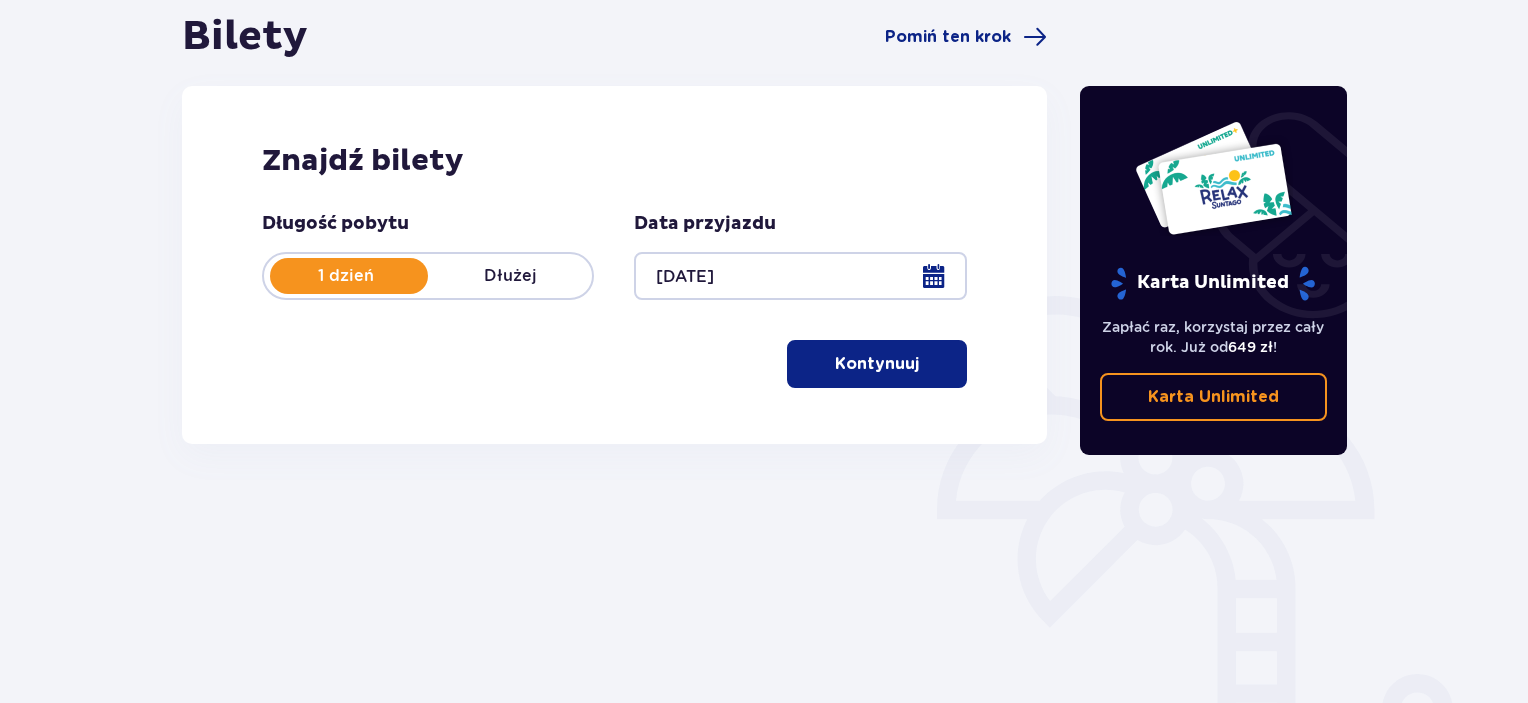 click on "Kontynuuj" at bounding box center [877, 364] 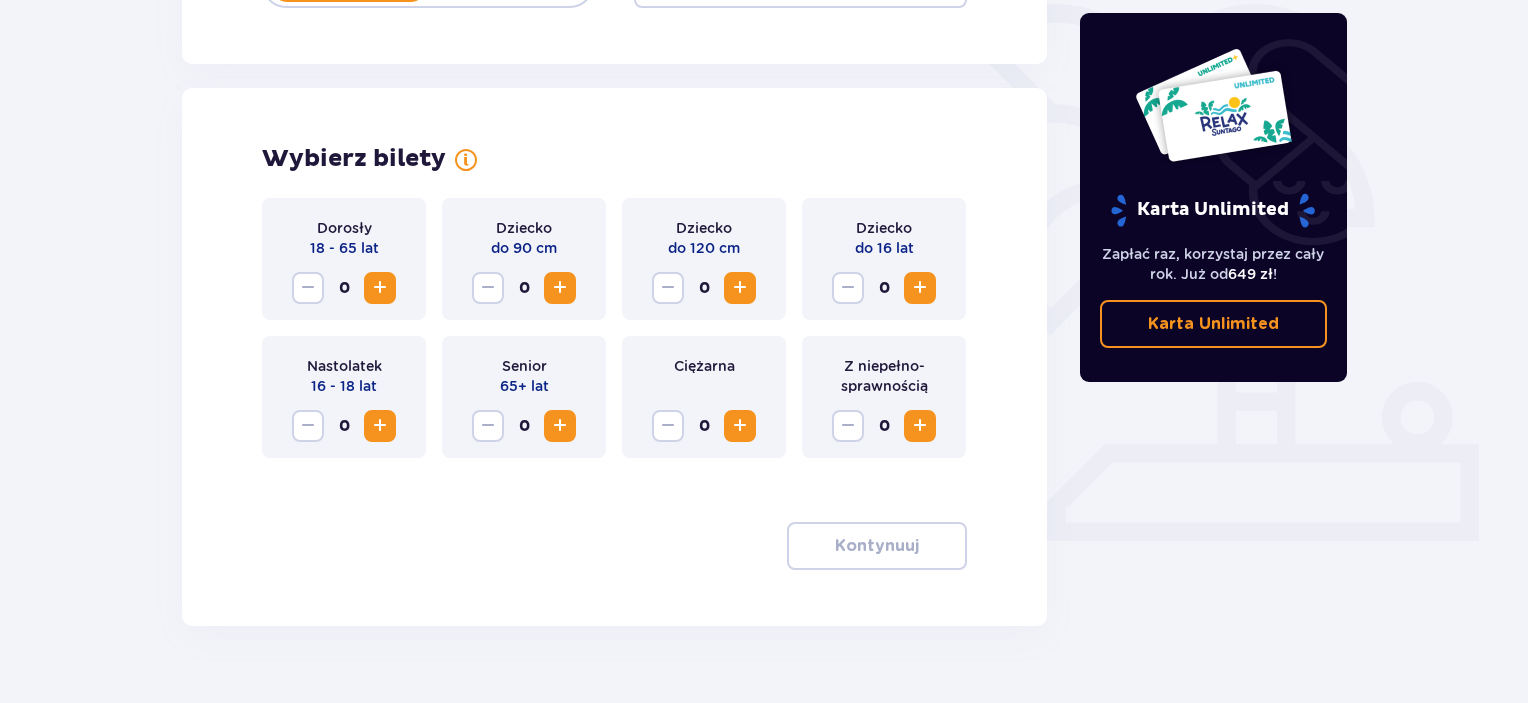 scroll, scrollTop: 535, scrollLeft: 0, axis: vertical 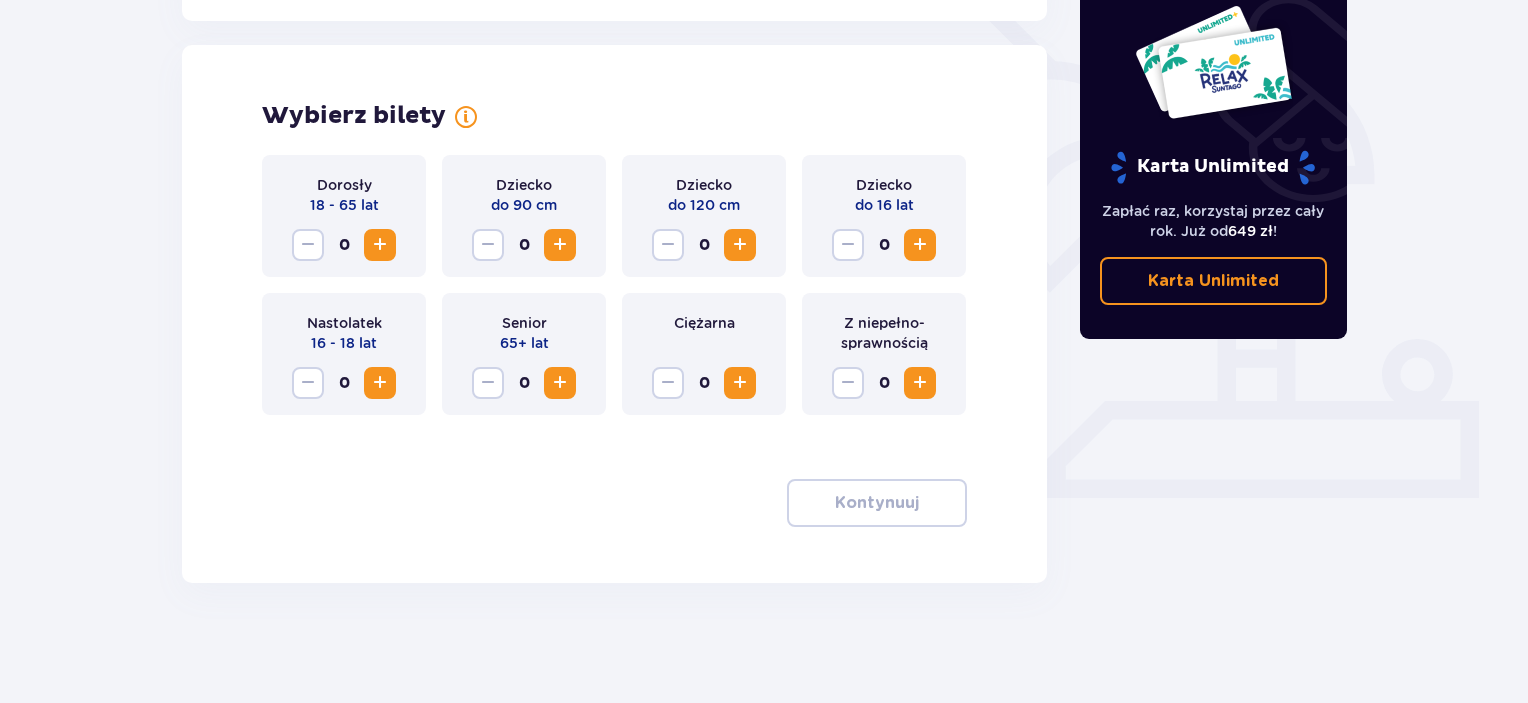 click at bounding box center [380, 245] 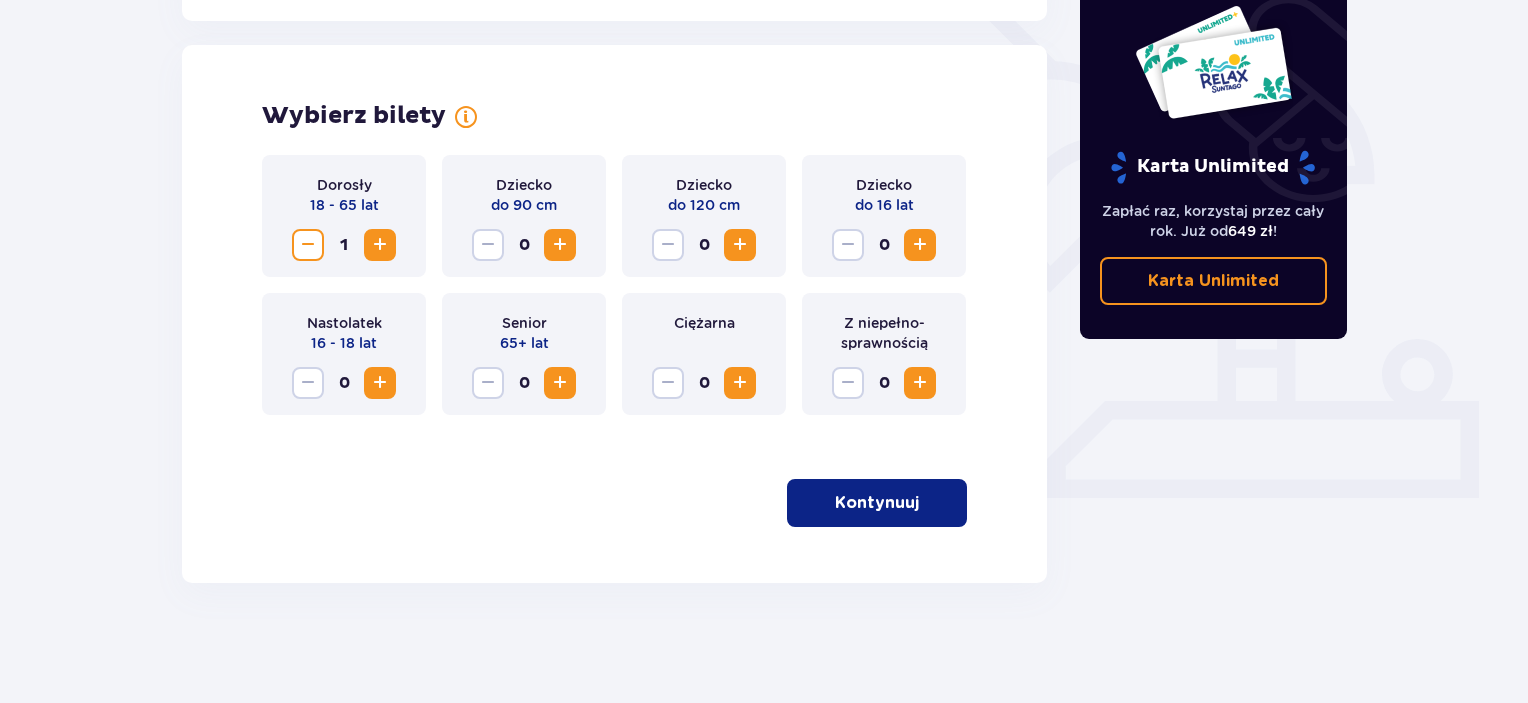 click at bounding box center (920, 245) 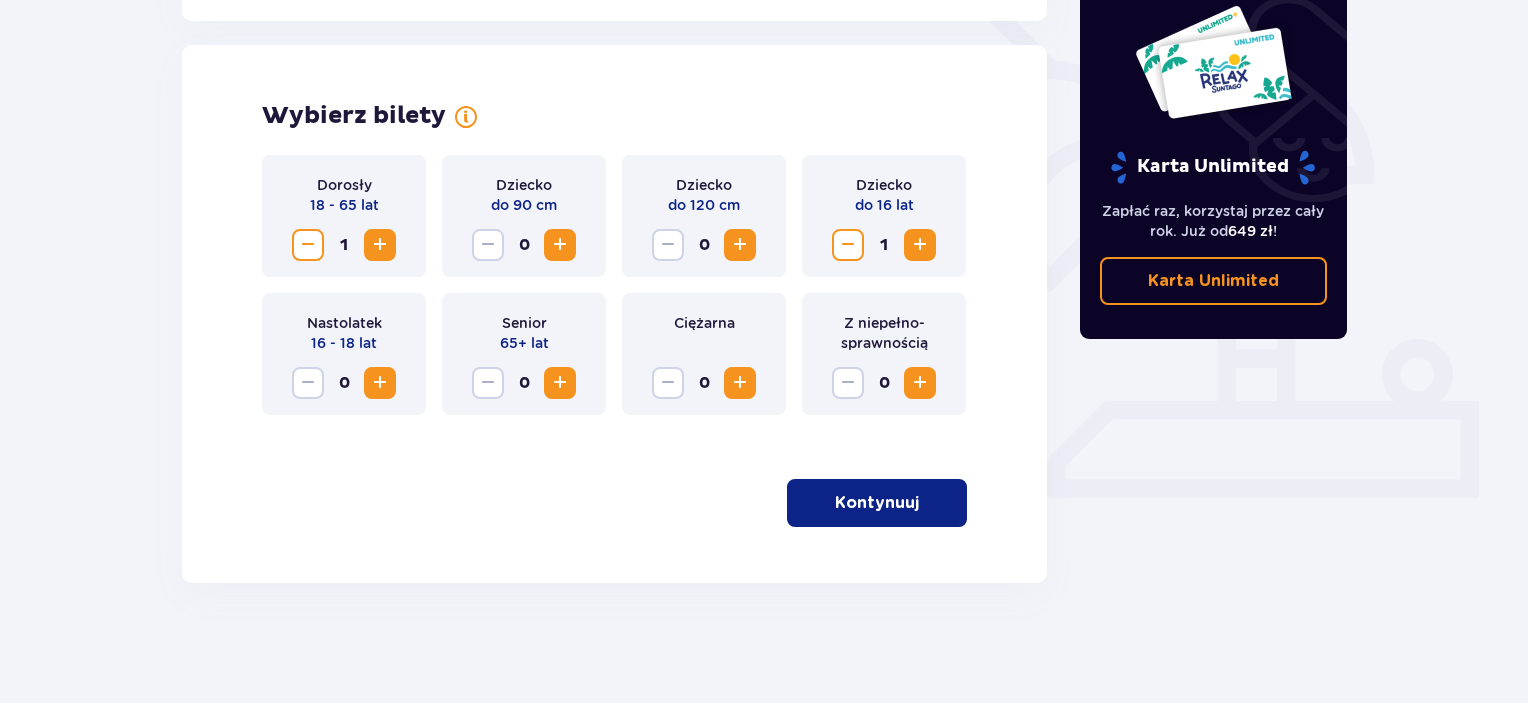click on "Kontynuuj" at bounding box center (877, 503) 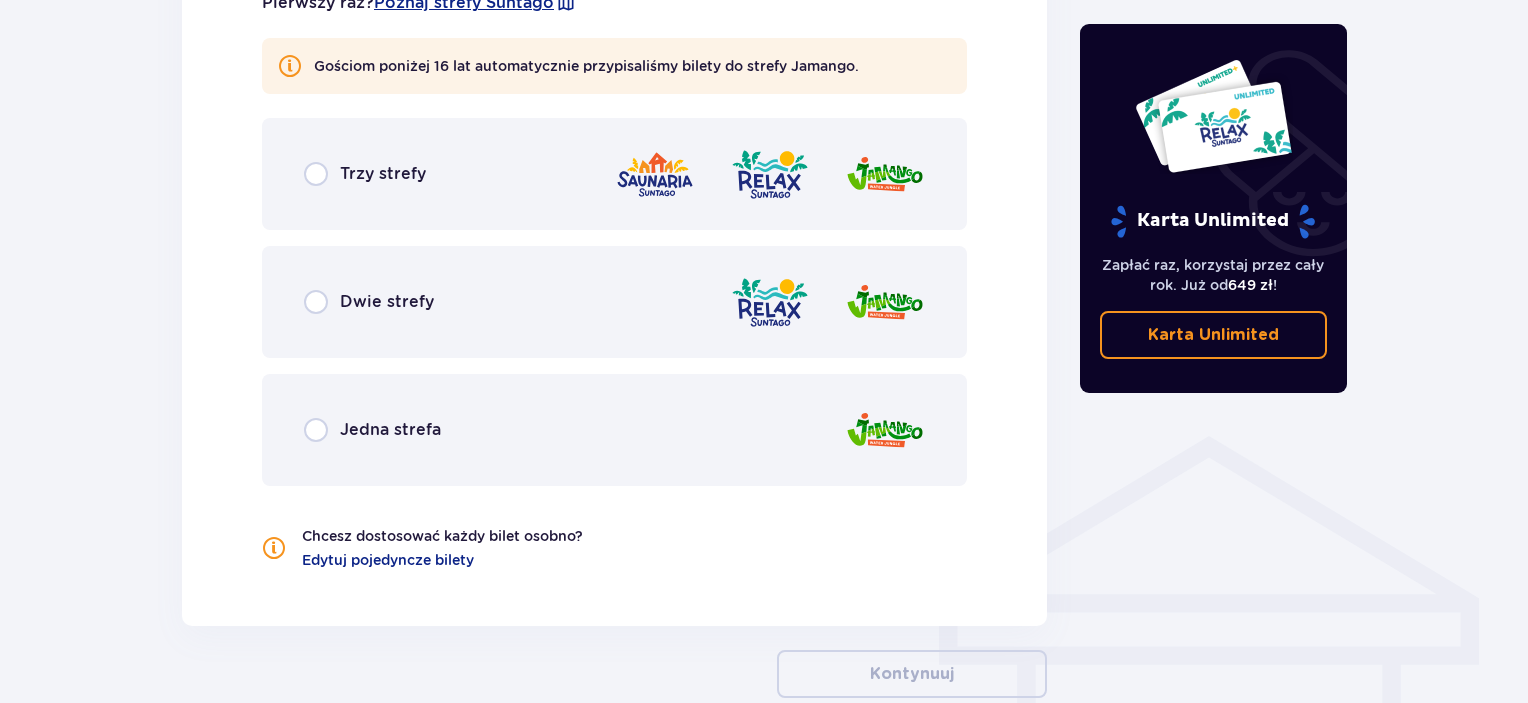 scroll, scrollTop: 1222, scrollLeft: 0, axis: vertical 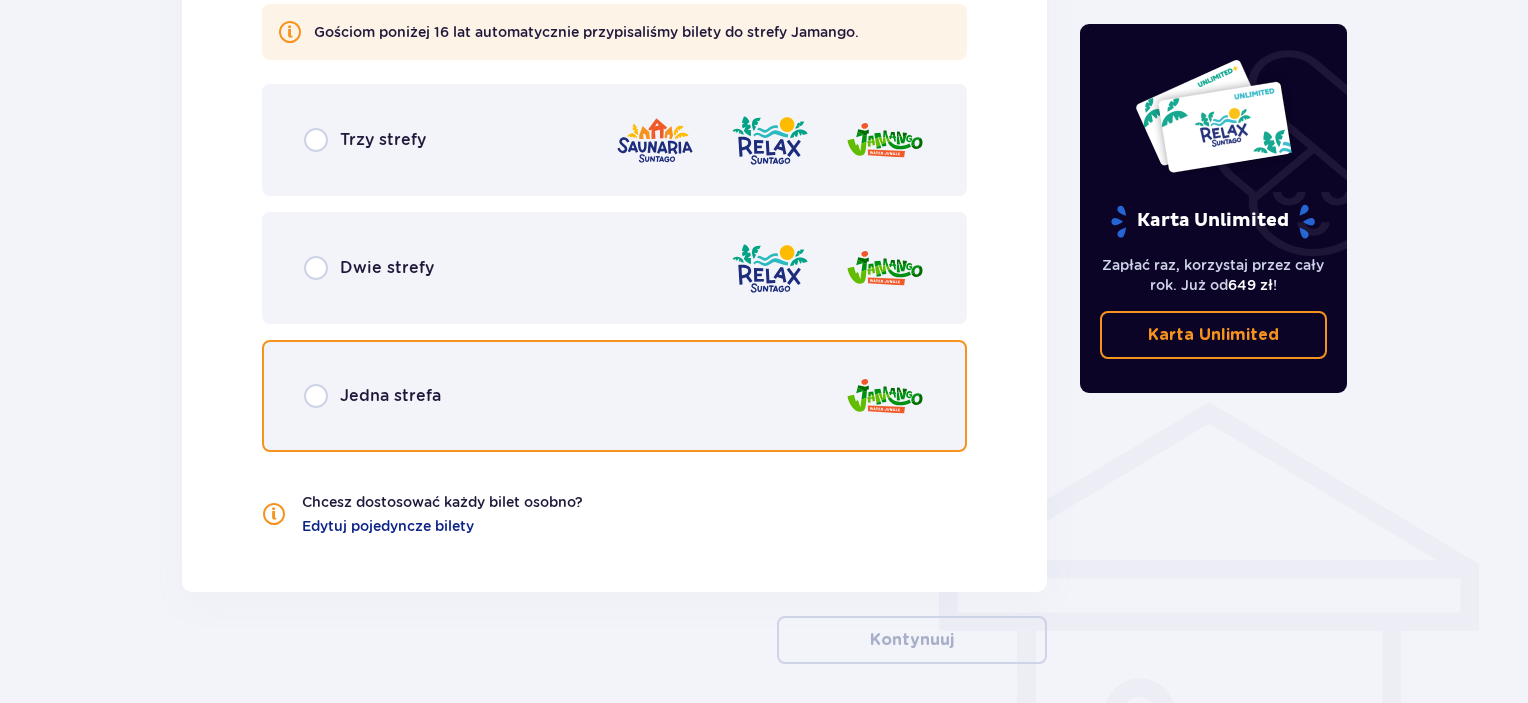 click at bounding box center [316, 396] 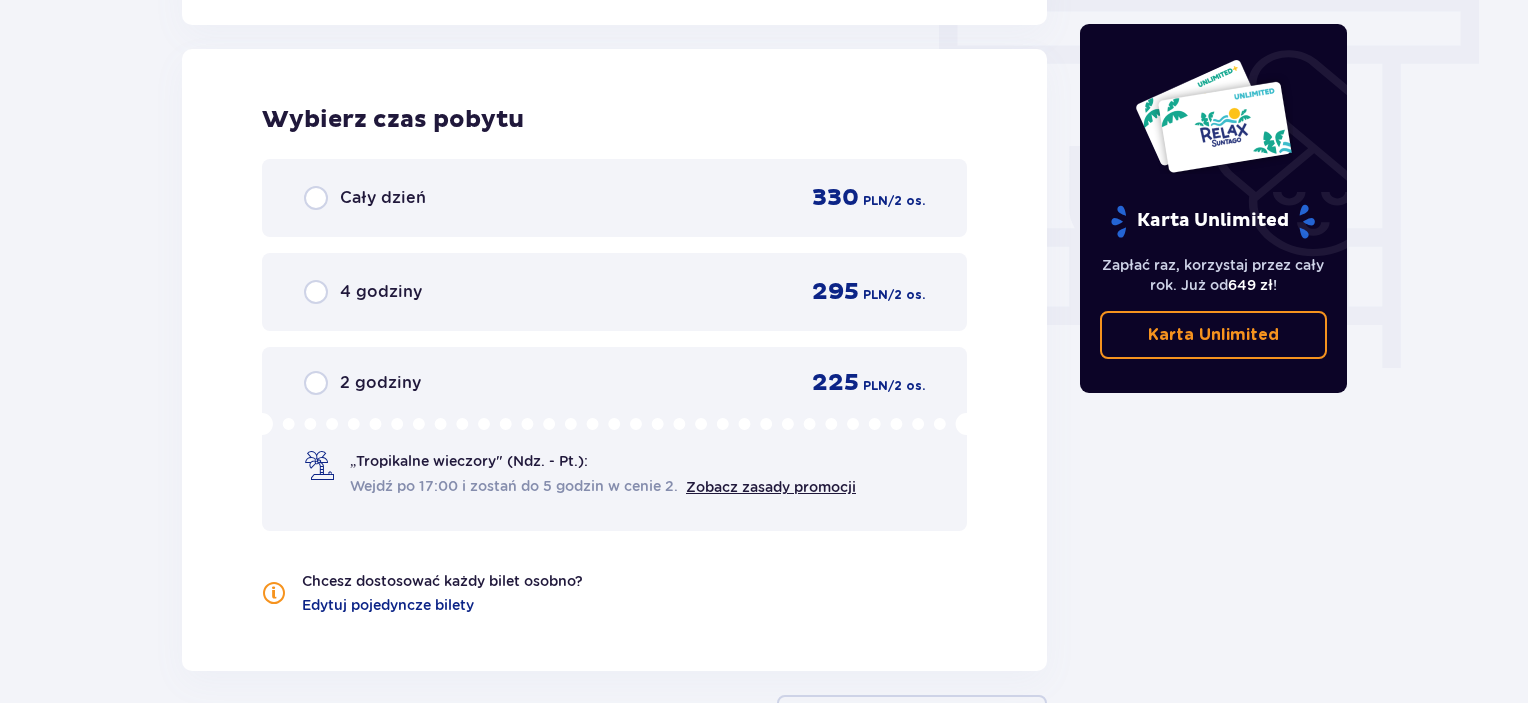 scroll, scrollTop: 1790, scrollLeft: 0, axis: vertical 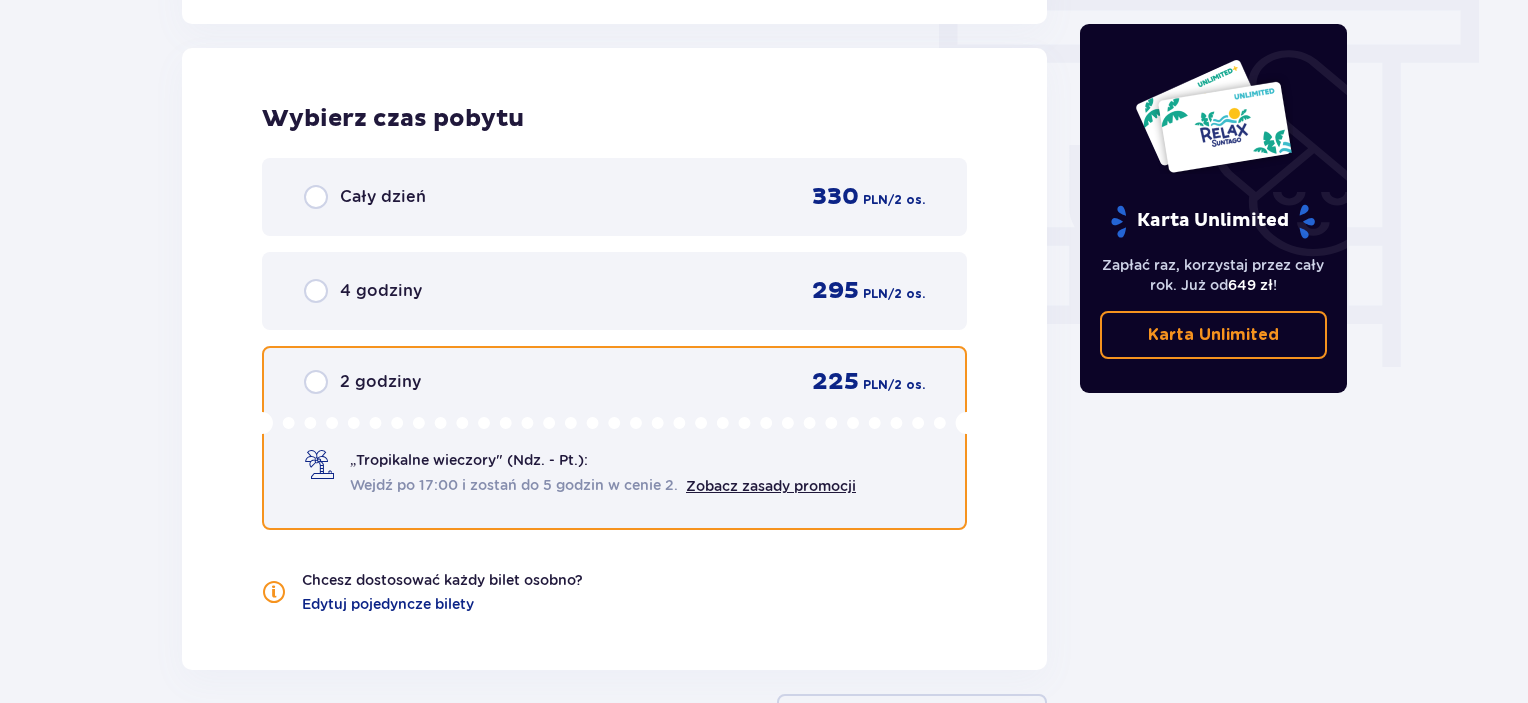 click at bounding box center [316, 382] 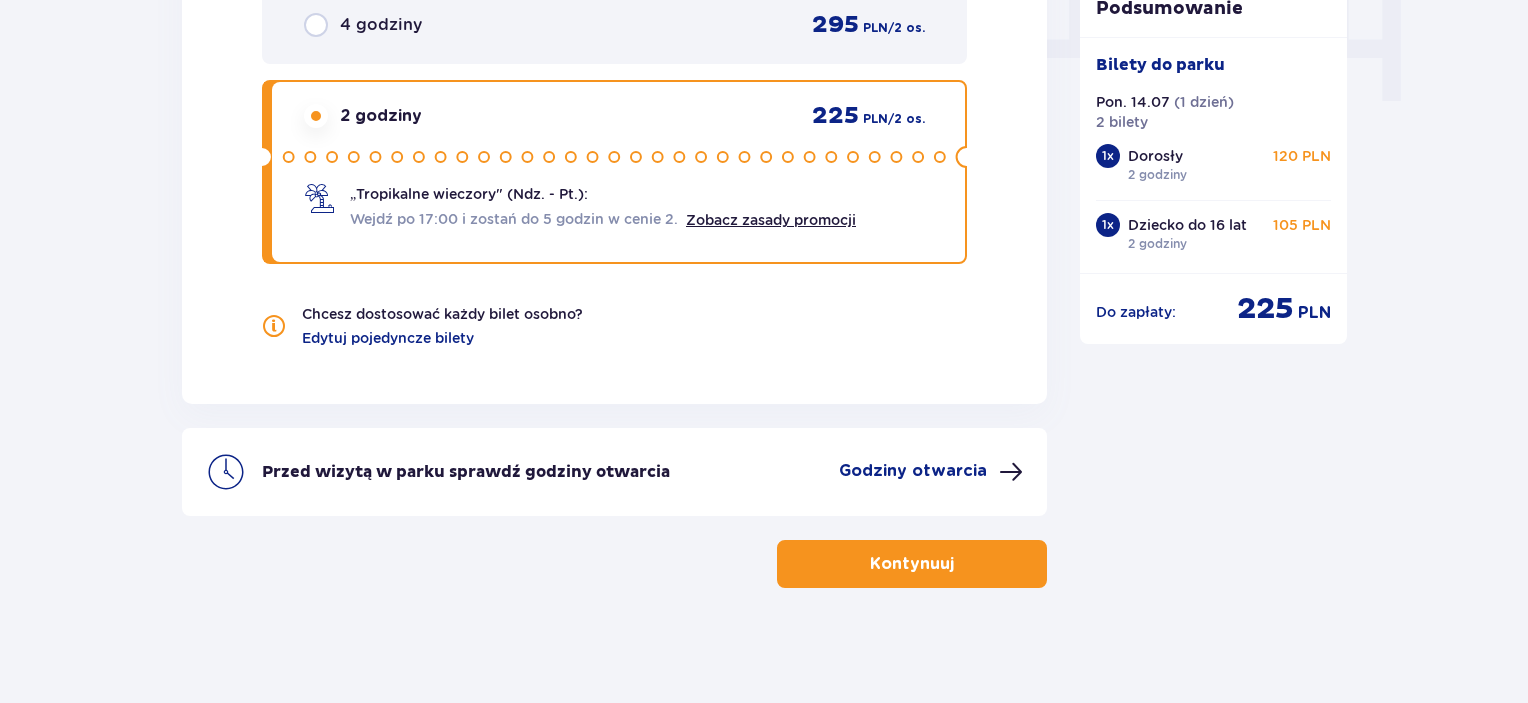 scroll, scrollTop: 2058, scrollLeft: 0, axis: vertical 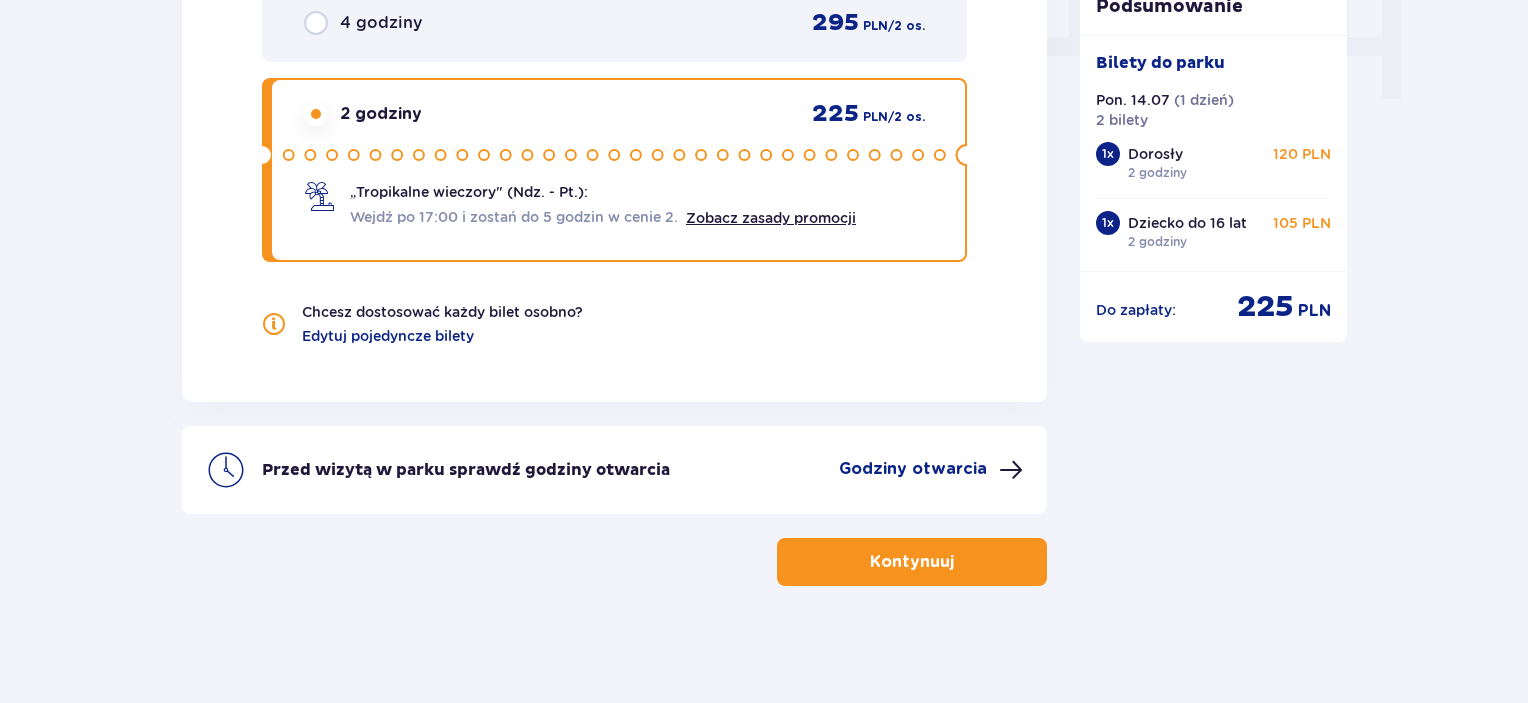 click on "Godziny otwarcia" at bounding box center [913, 469] 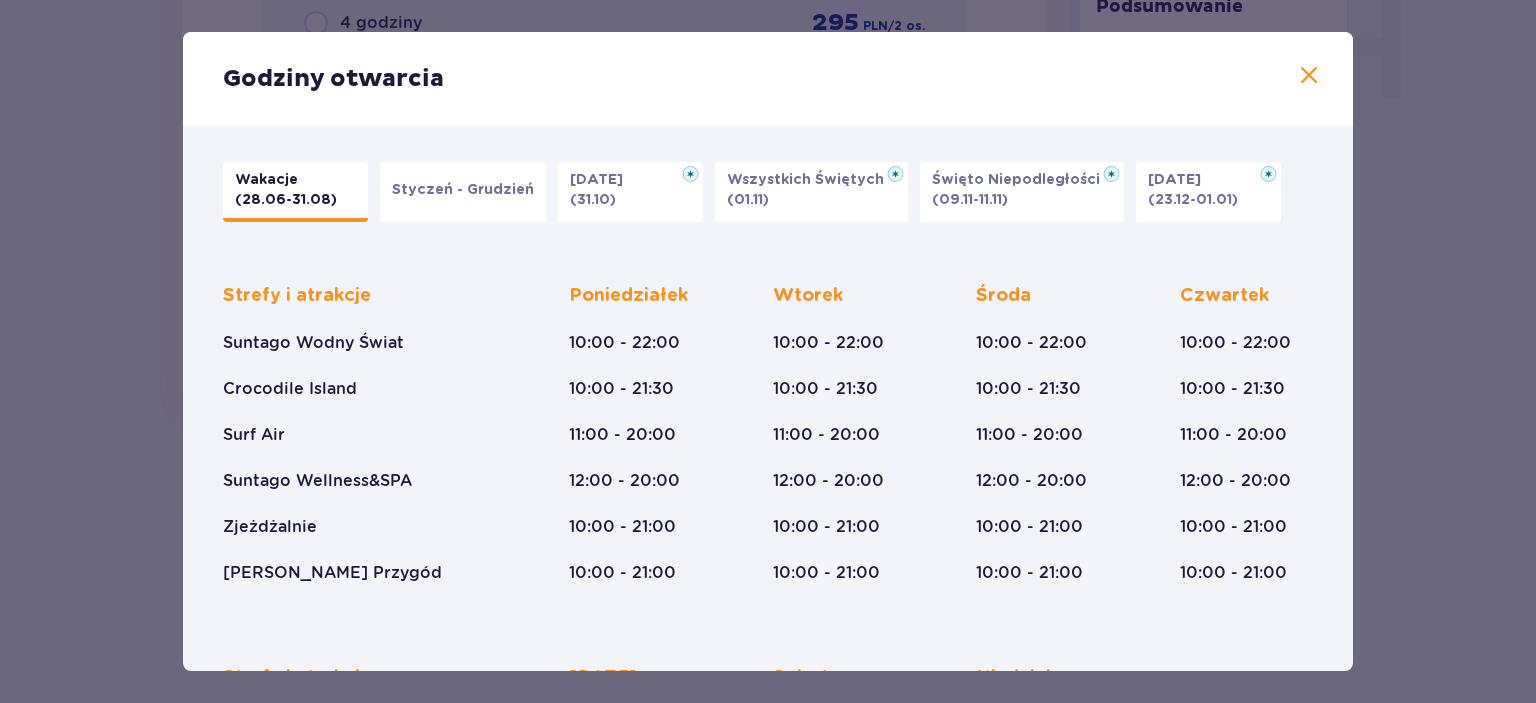 click at bounding box center (1309, 76) 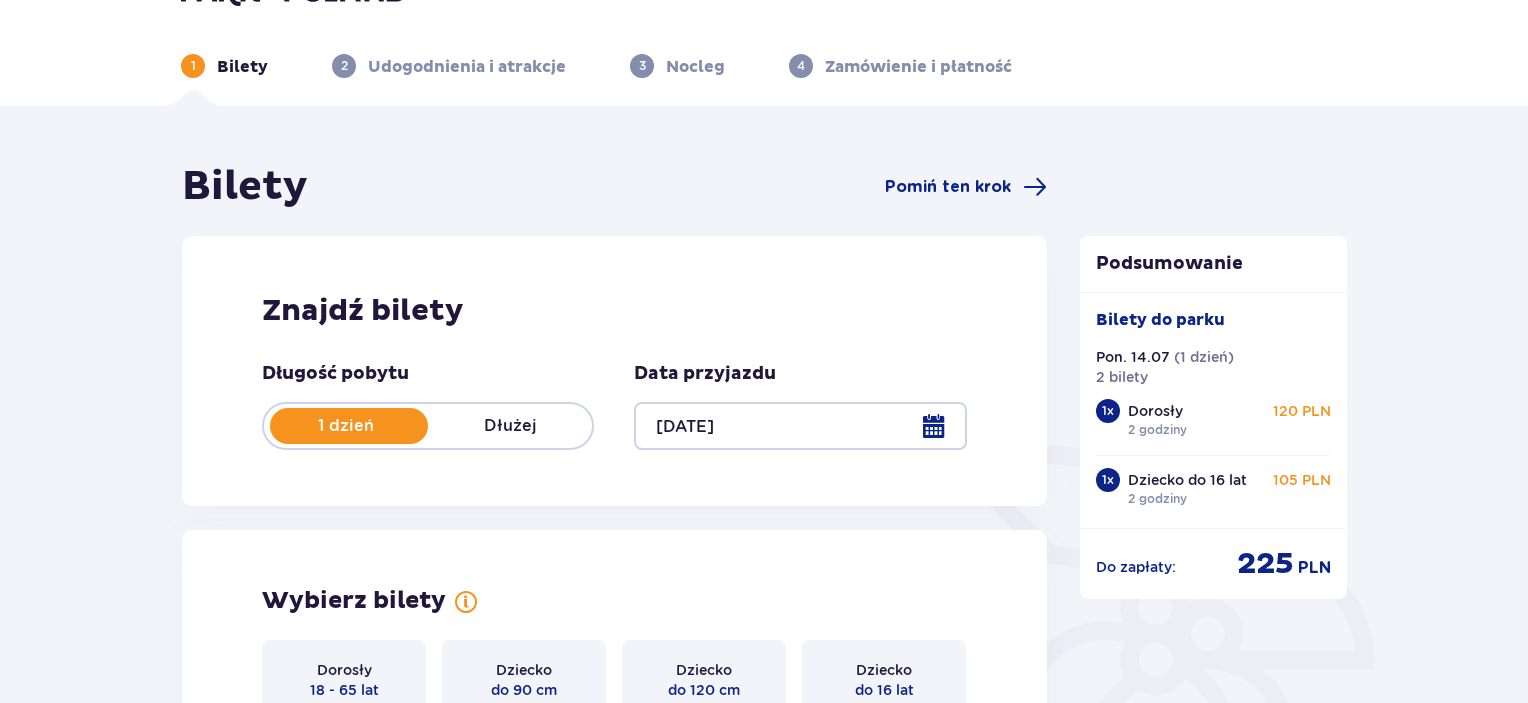 scroll, scrollTop: 0, scrollLeft: 0, axis: both 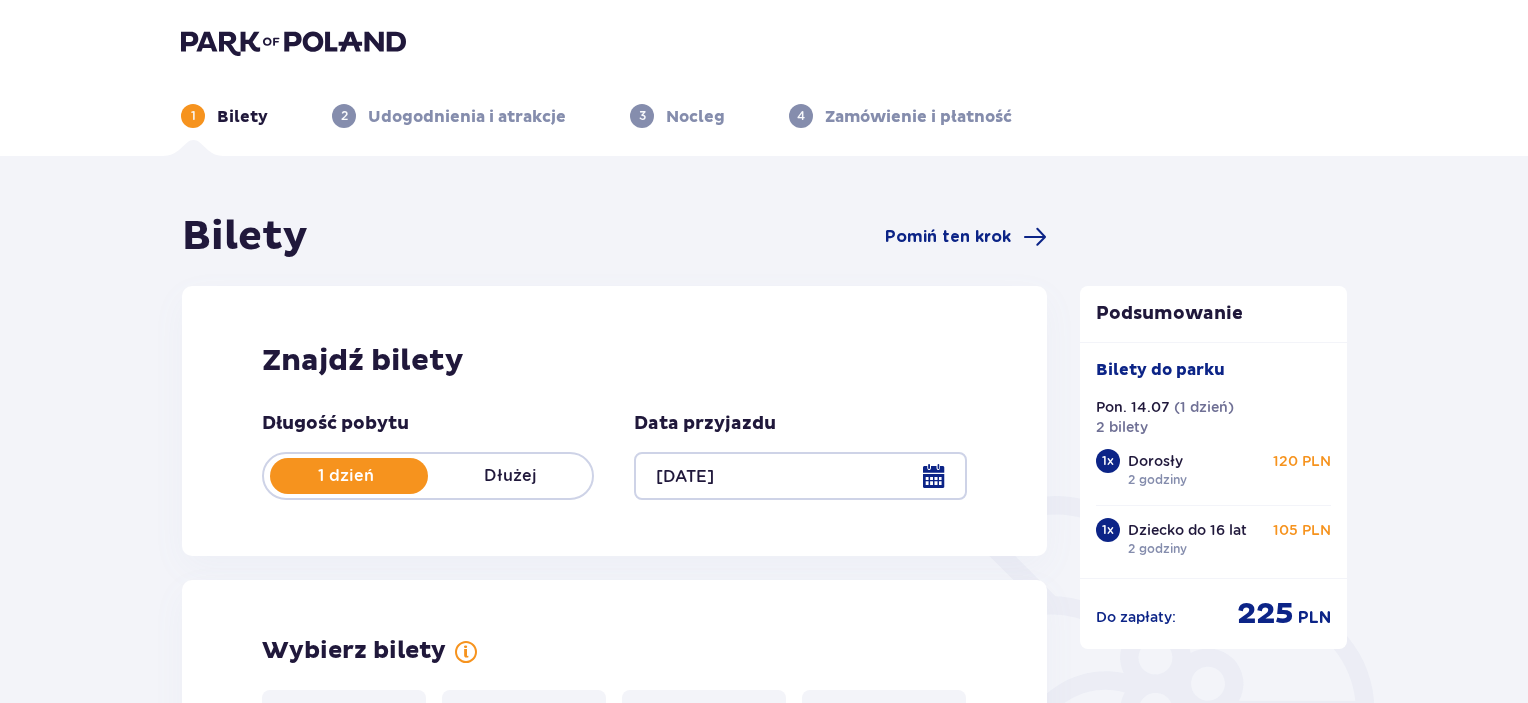 click at bounding box center (293, 42) 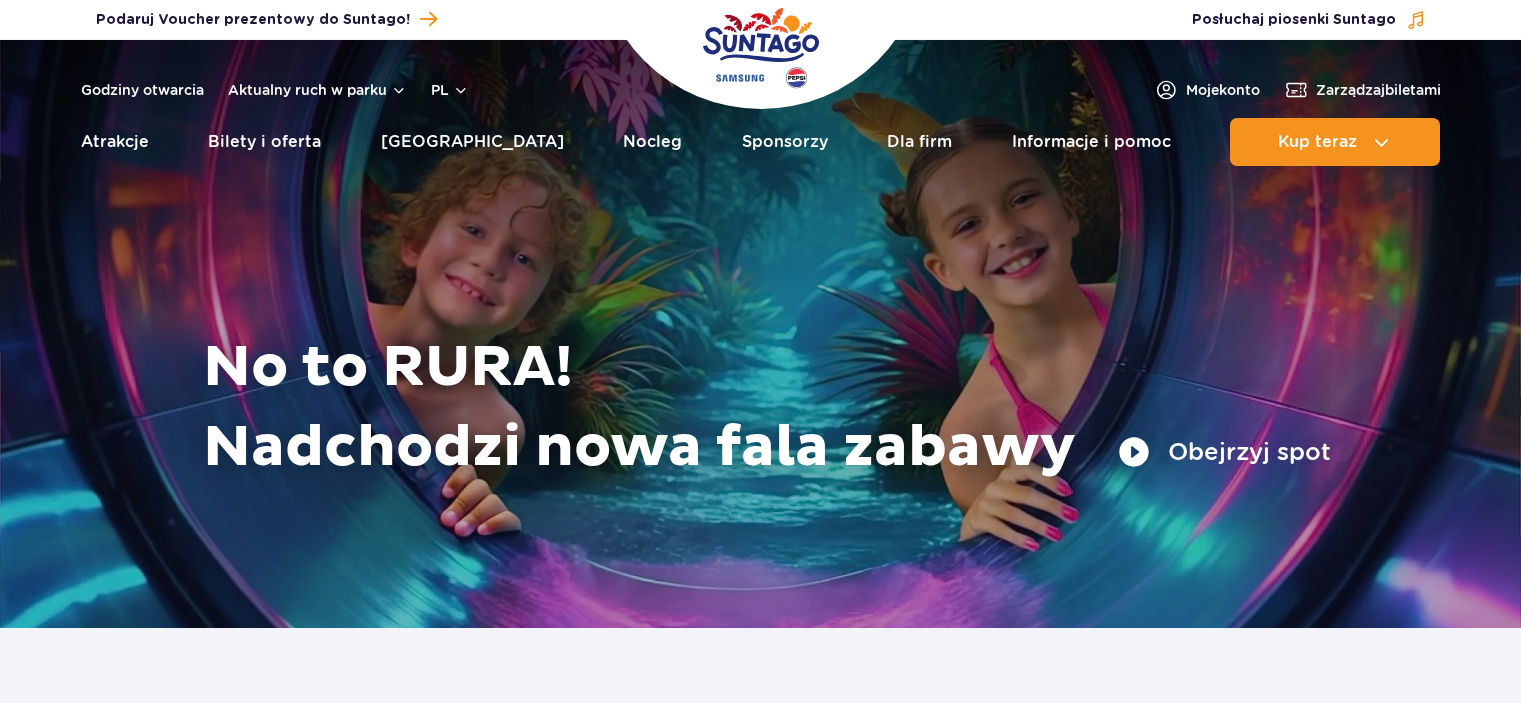 scroll, scrollTop: 0, scrollLeft: 0, axis: both 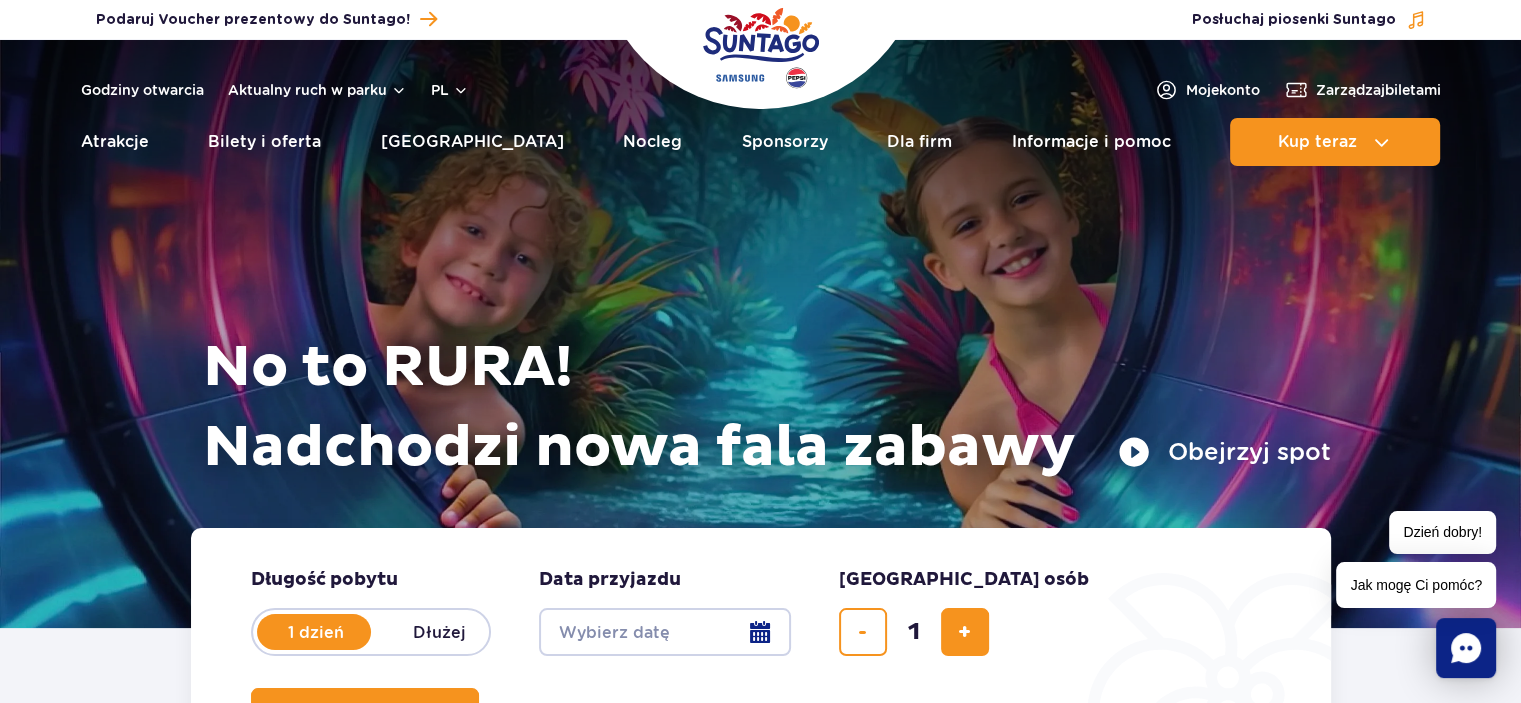 click on "Obejrzyj spot" at bounding box center (1224, 452) 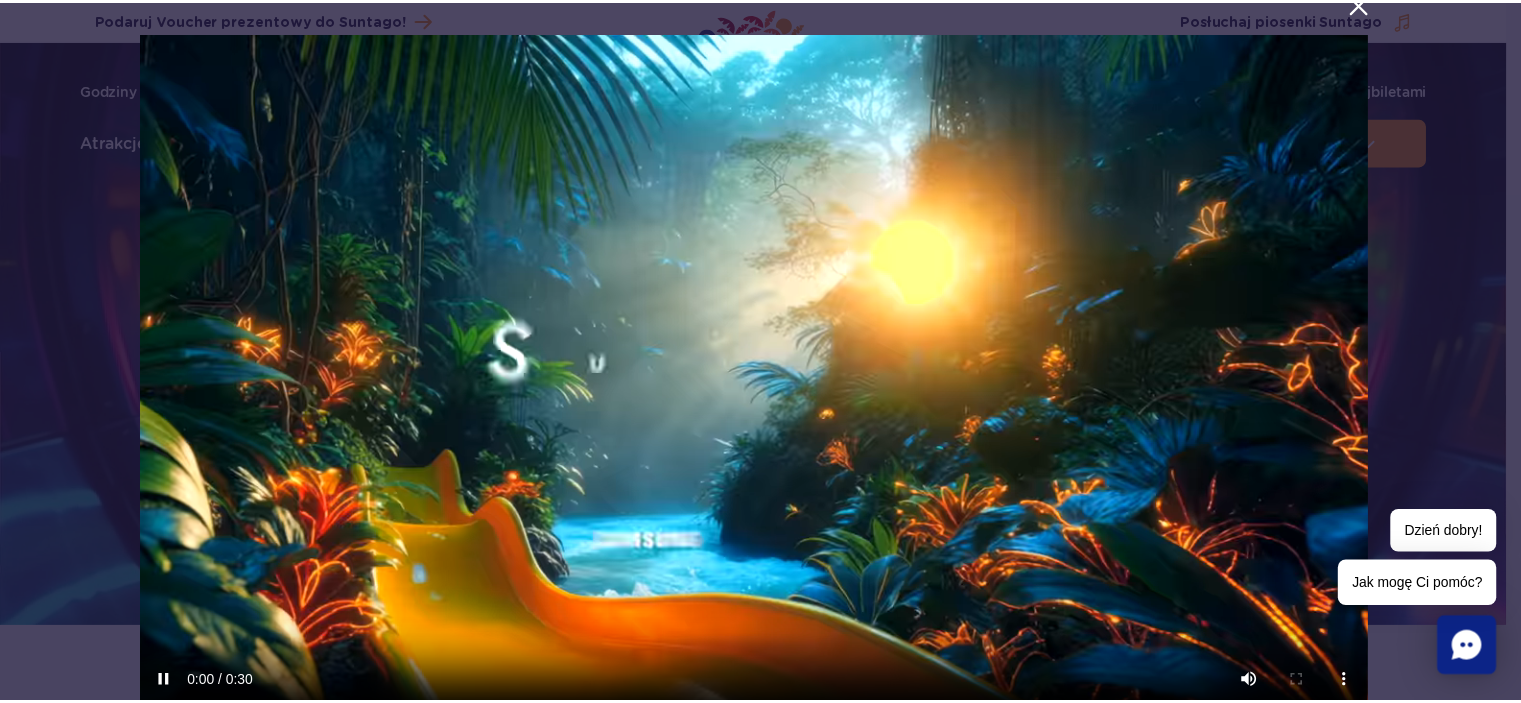 scroll, scrollTop: 100, scrollLeft: 0, axis: vertical 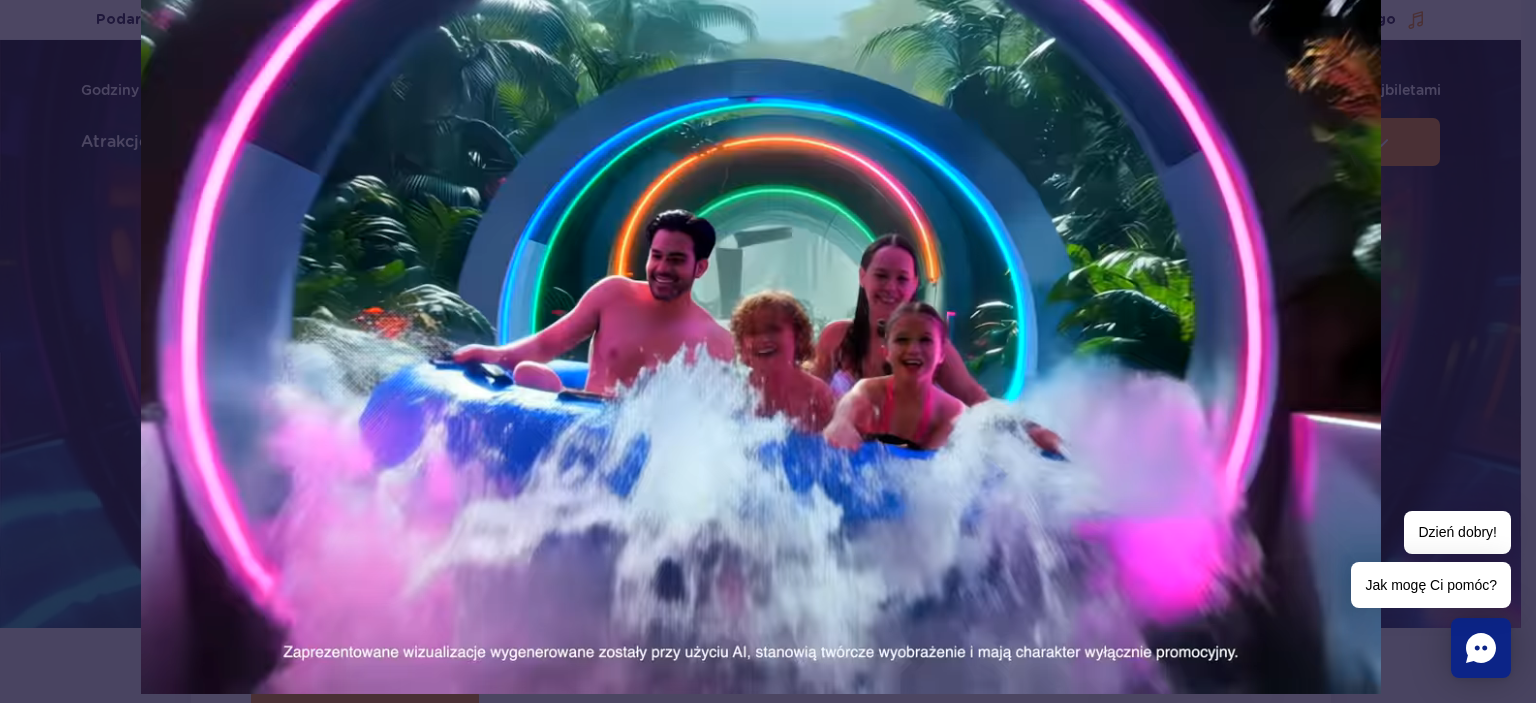 type 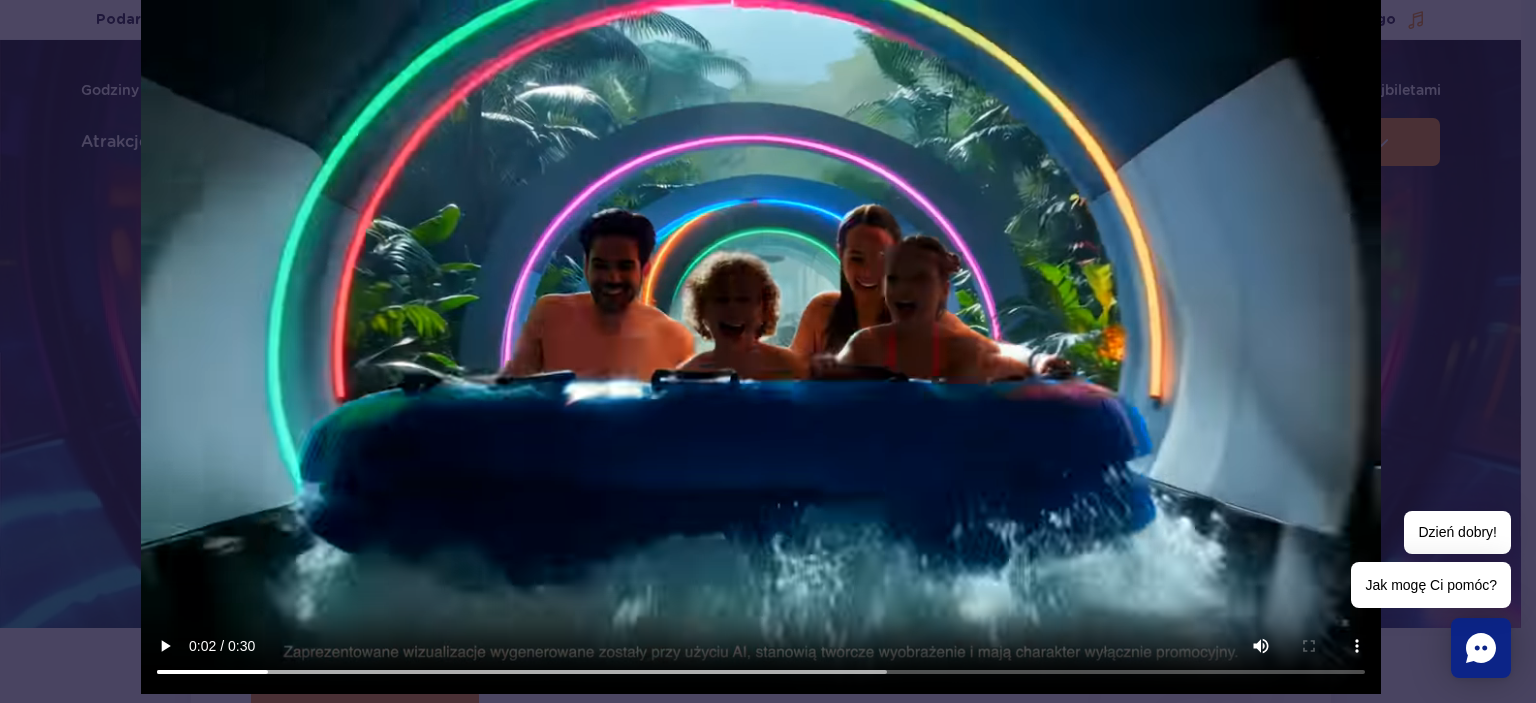 click at bounding box center (760, 332) 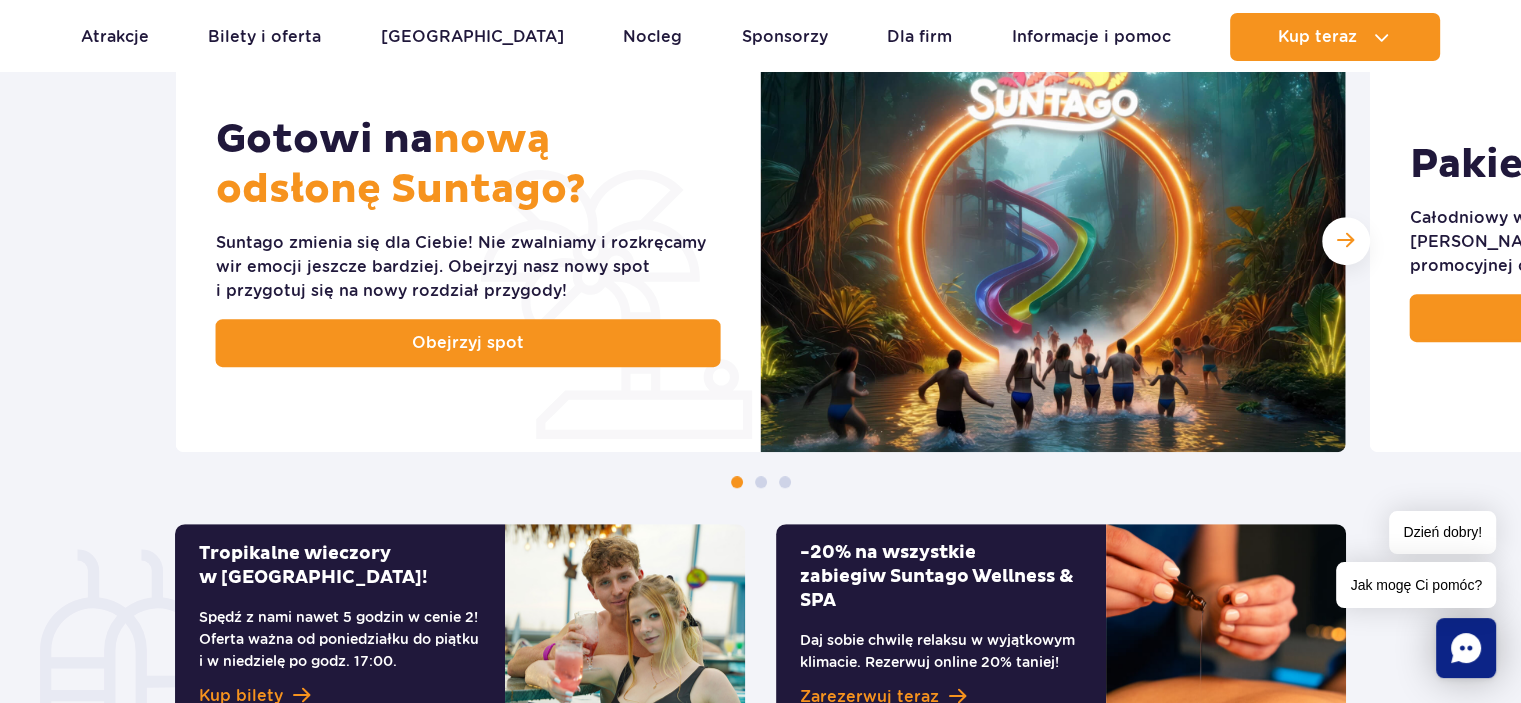 scroll, scrollTop: 1100, scrollLeft: 0, axis: vertical 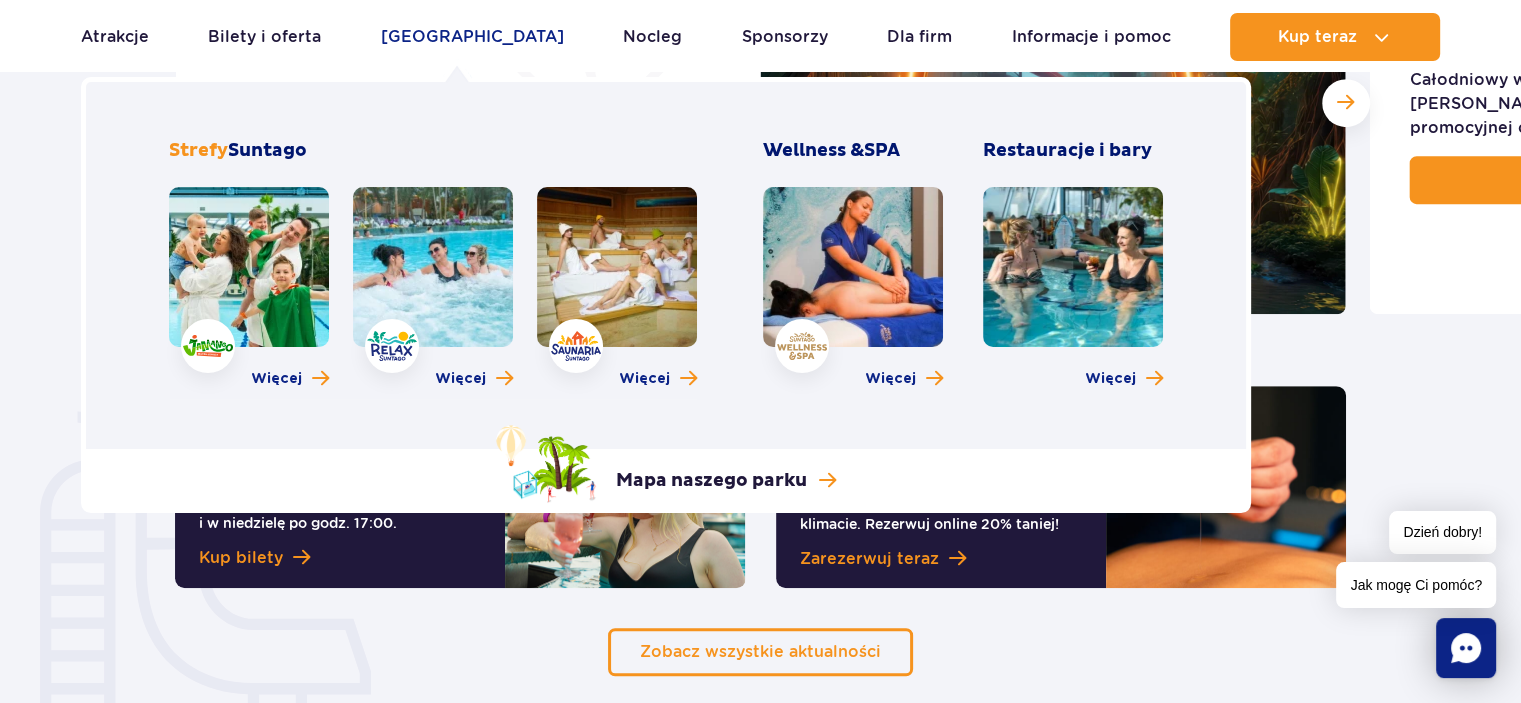 click on "[GEOGRAPHIC_DATA]" at bounding box center [472, 37] 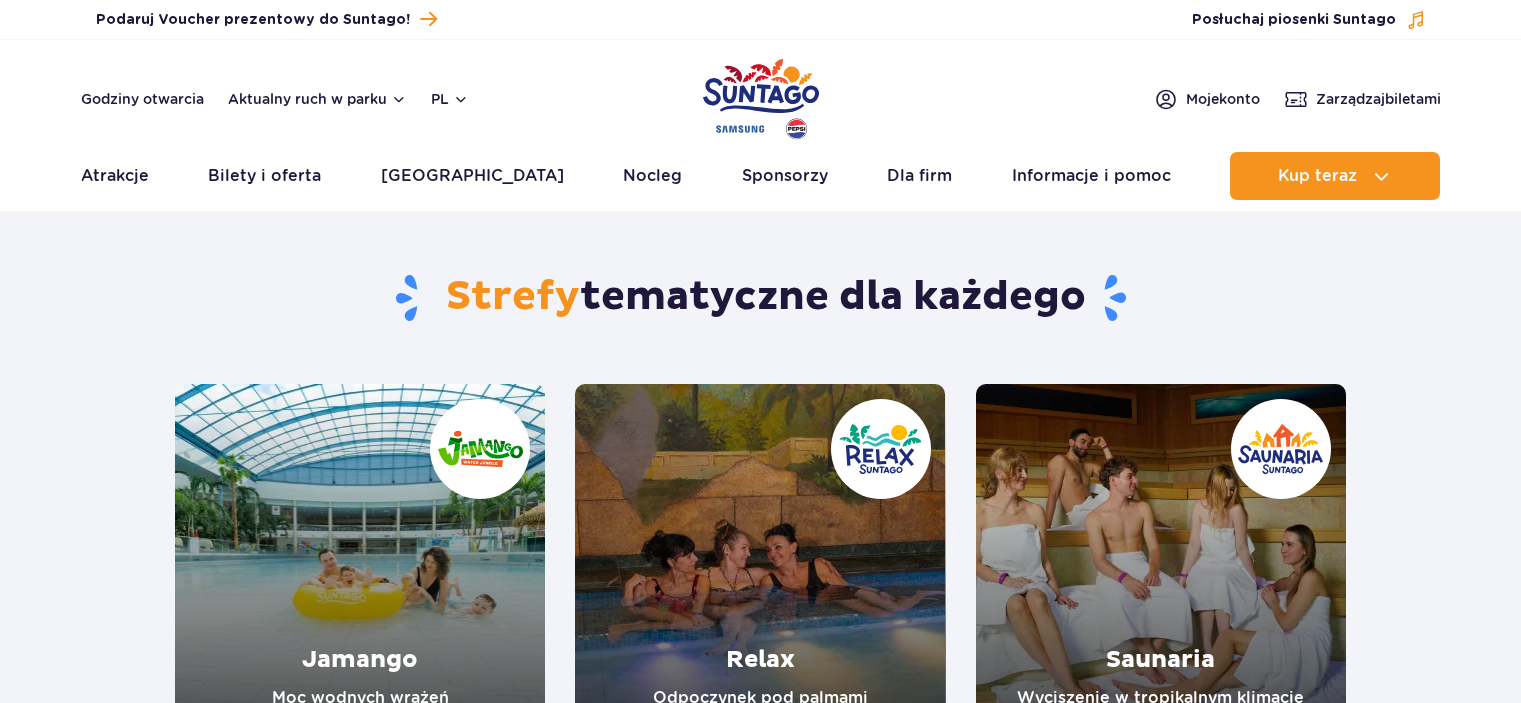 scroll, scrollTop: 0, scrollLeft: 0, axis: both 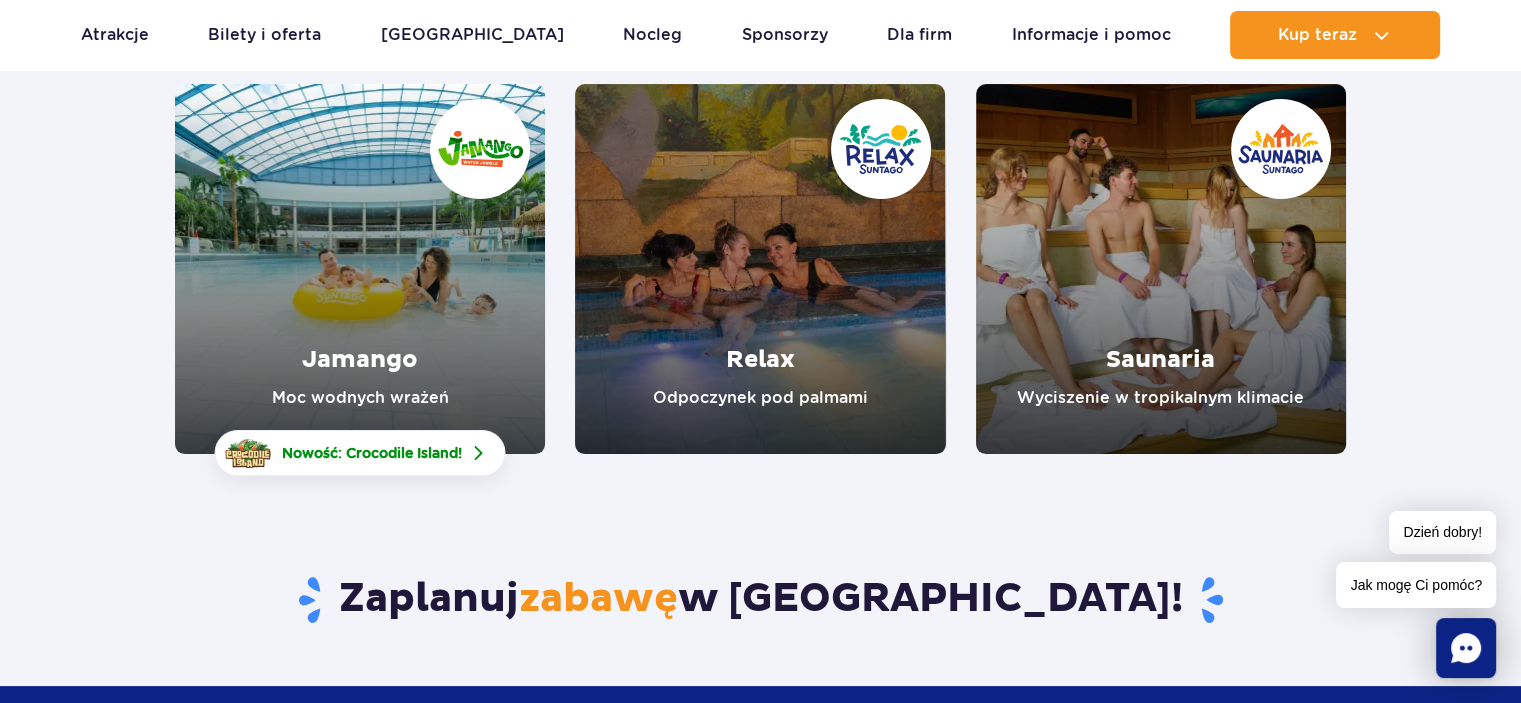 click at bounding box center (360, 269) 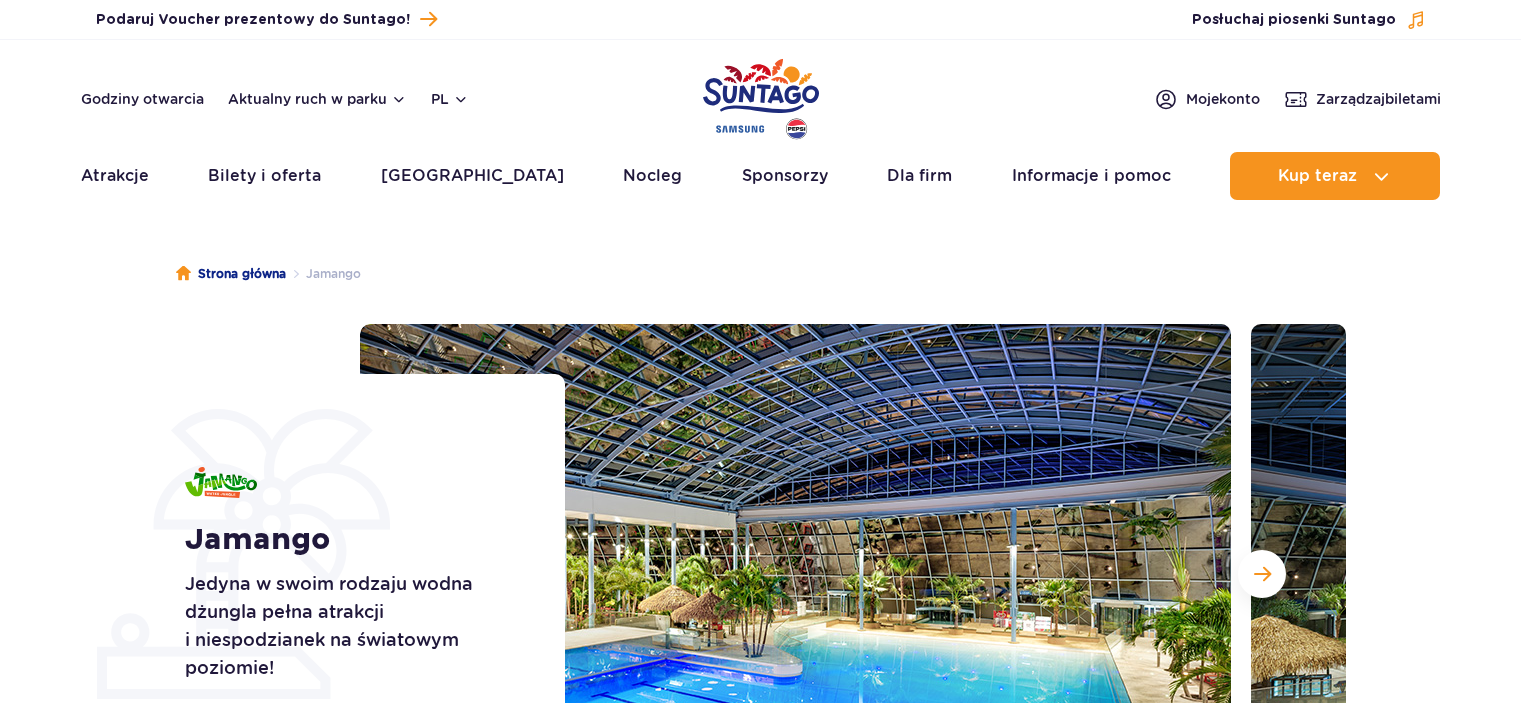 scroll, scrollTop: 0, scrollLeft: 0, axis: both 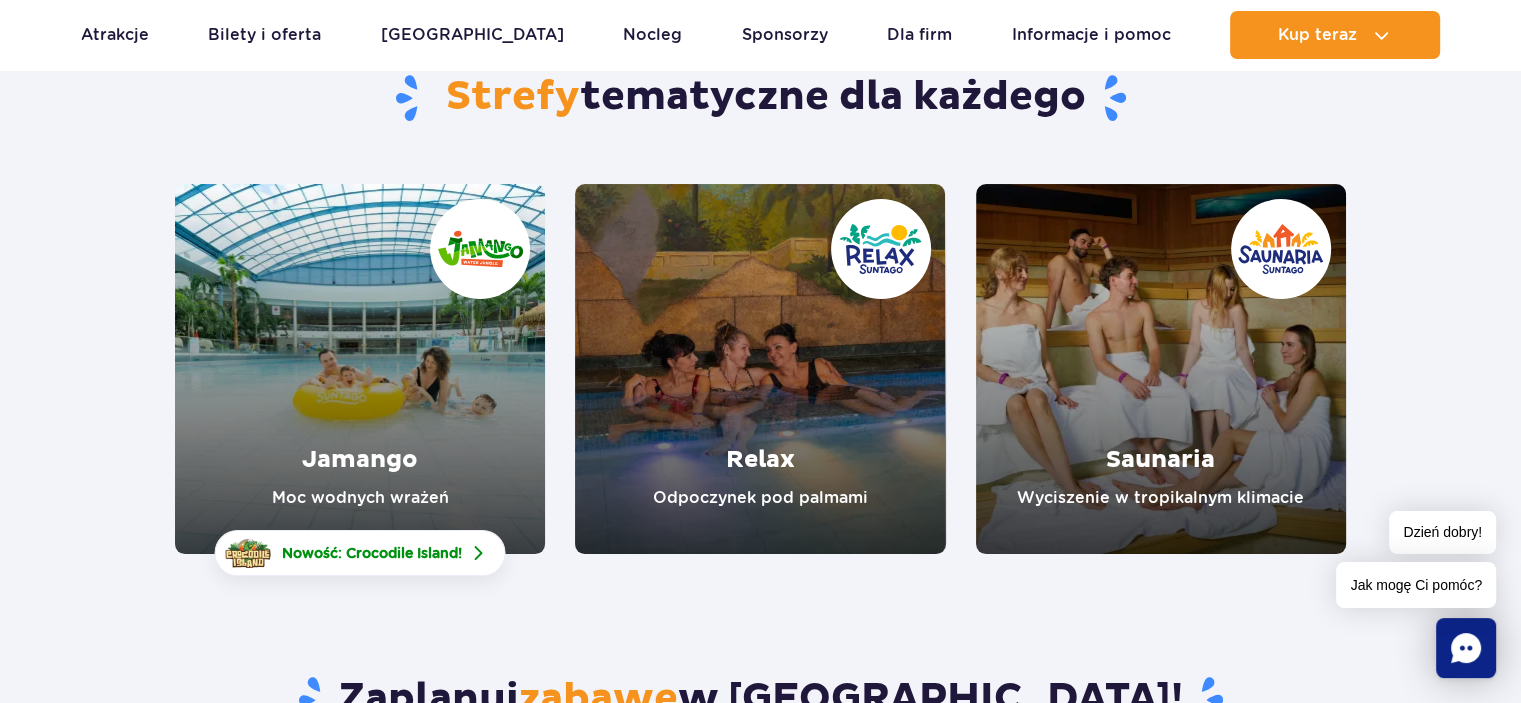 click at bounding box center [360, 369] 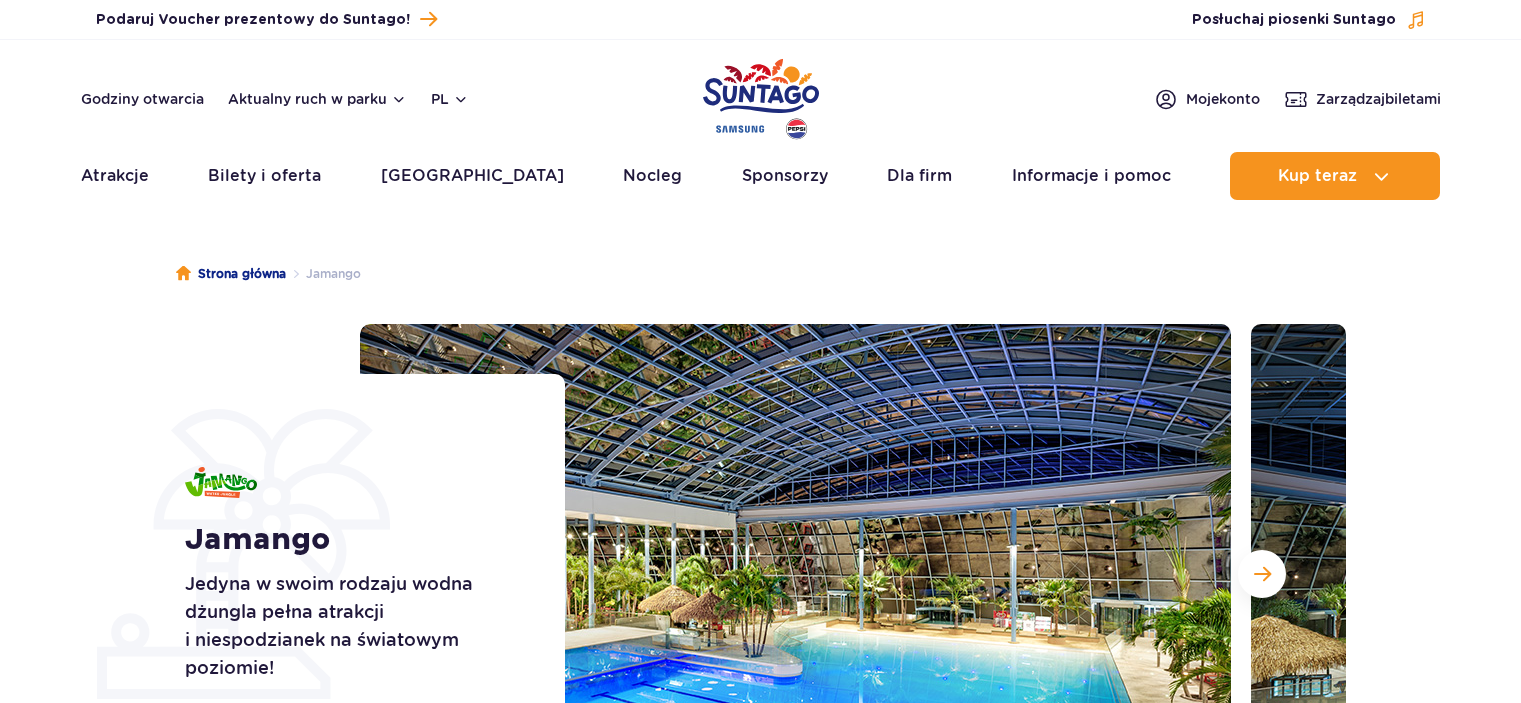 scroll, scrollTop: 0, scrollLeft: 0, axis: both 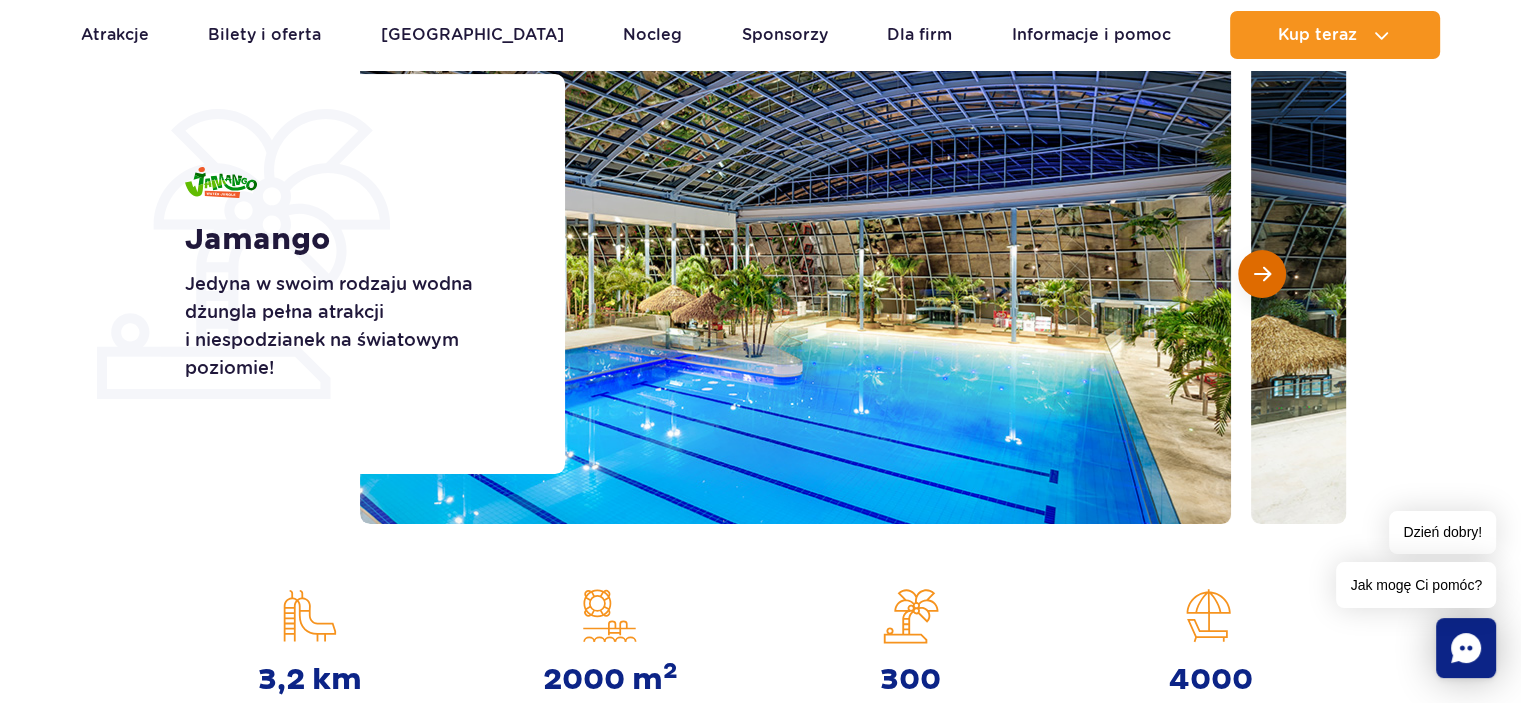 click at bounding box center (1262, 274) 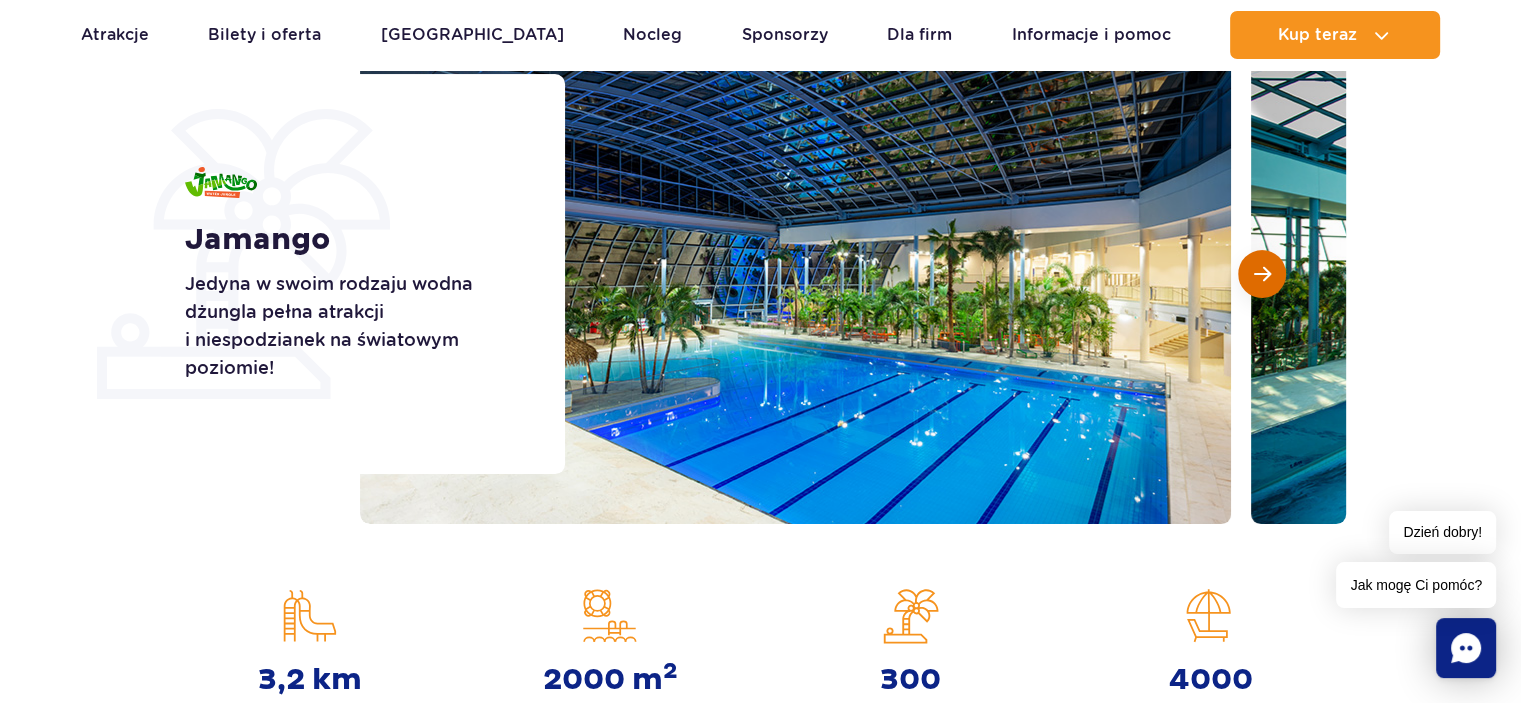 click at bounding box center [1262, 274] 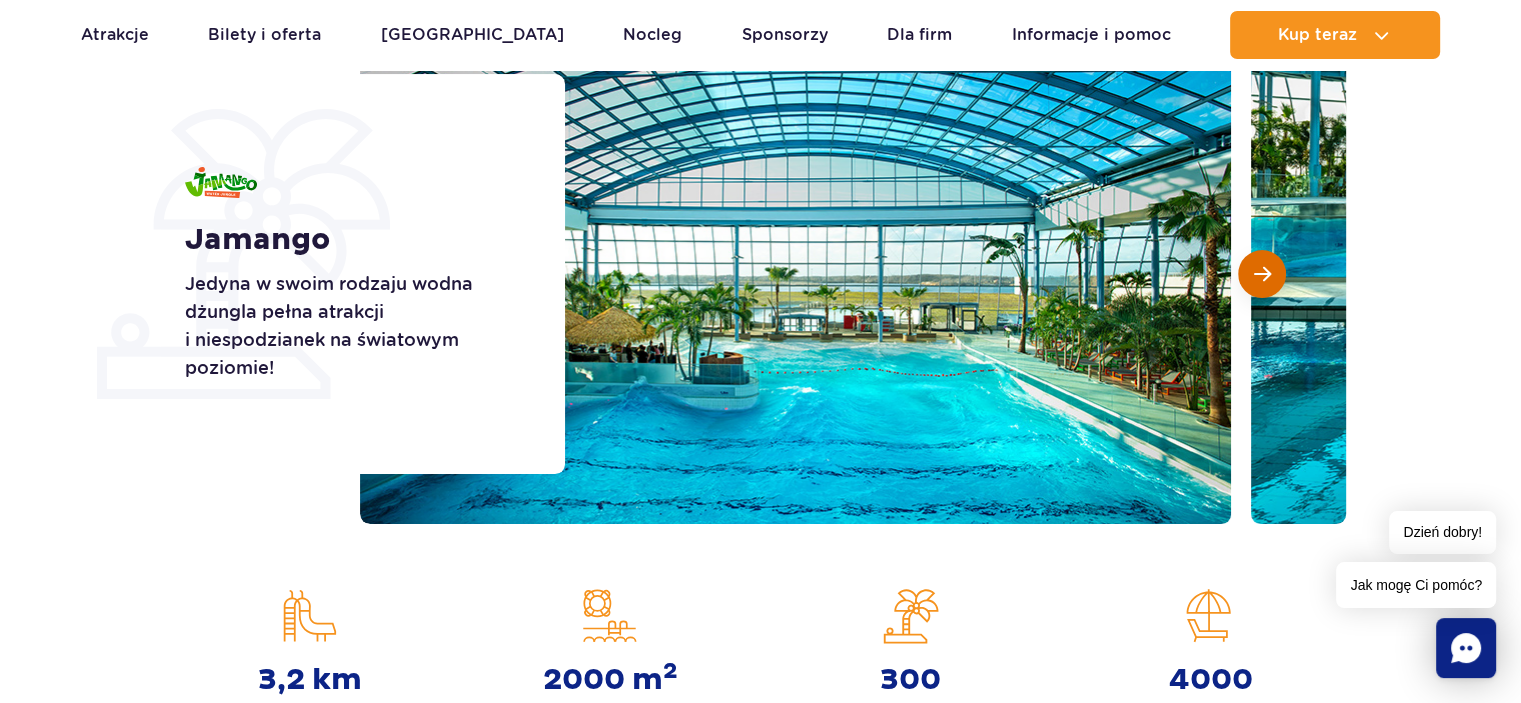 click at bounding box center (1262, 274) 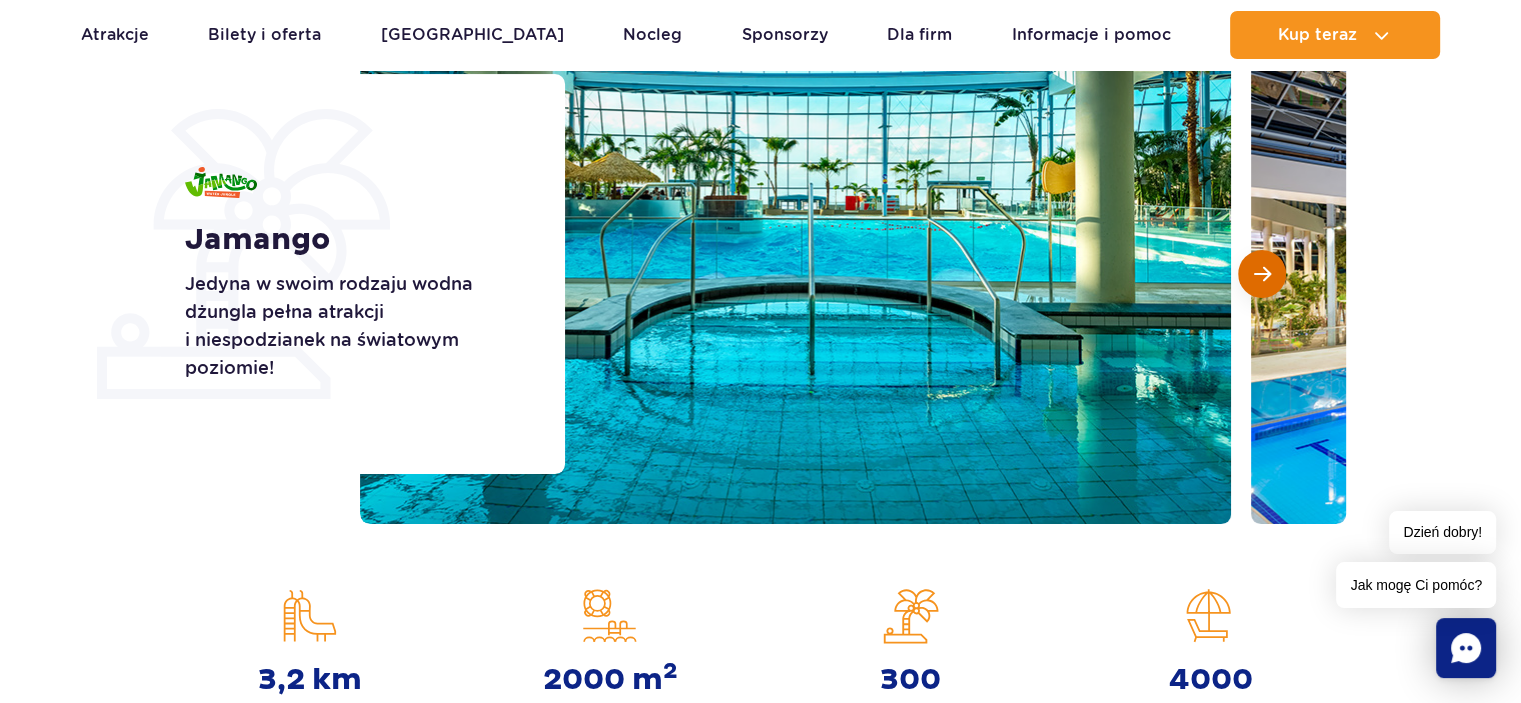 click at bounding box center (1262, 274) 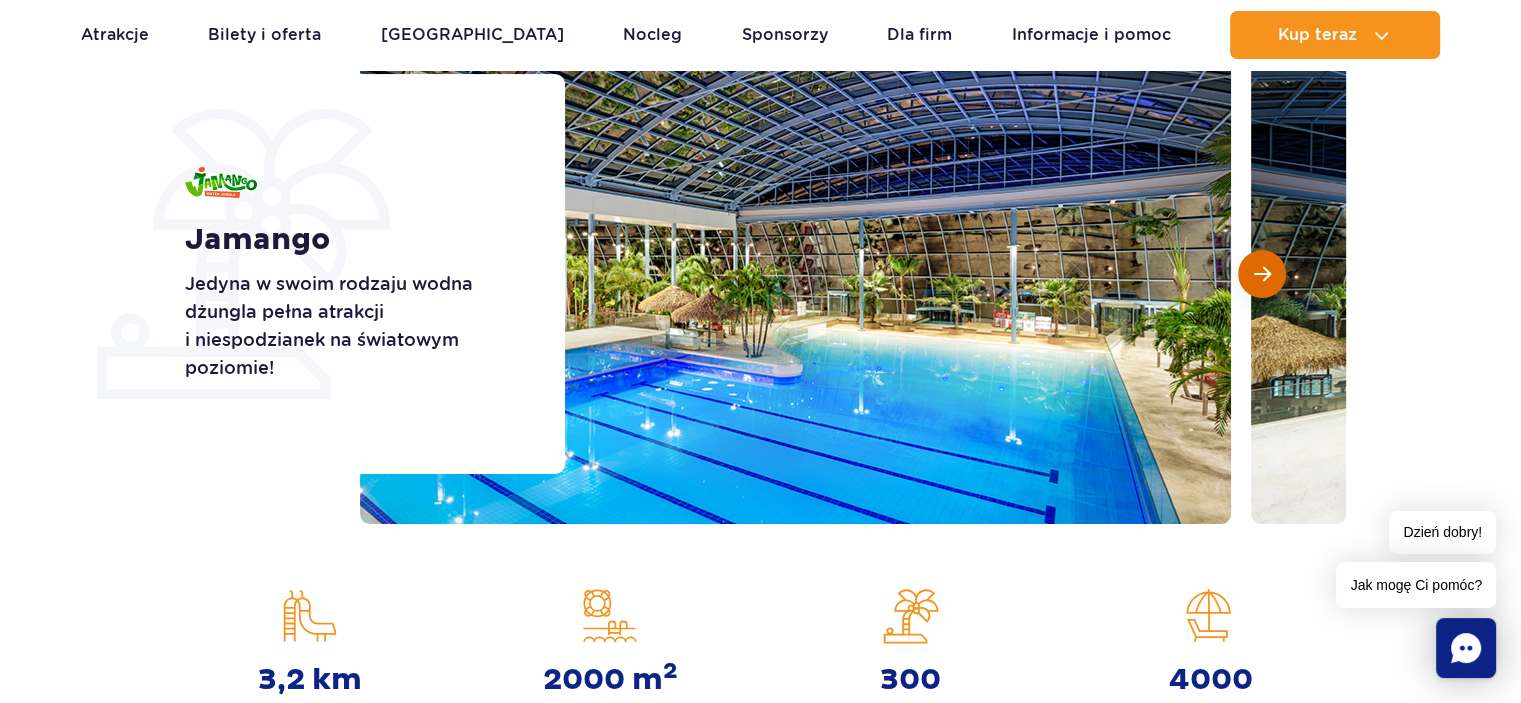 click at bounding box center (1262, 274) 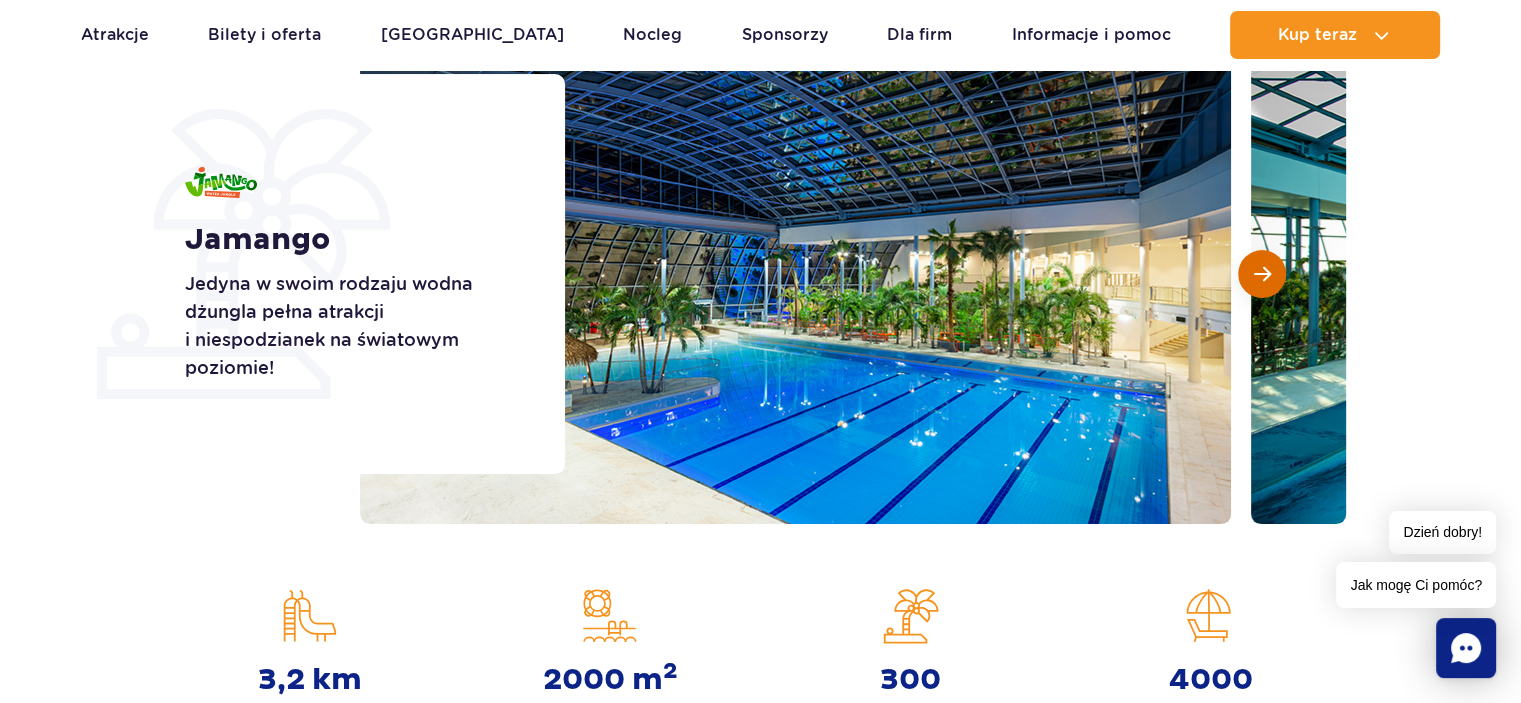 click at bounding box center [1262, 274] 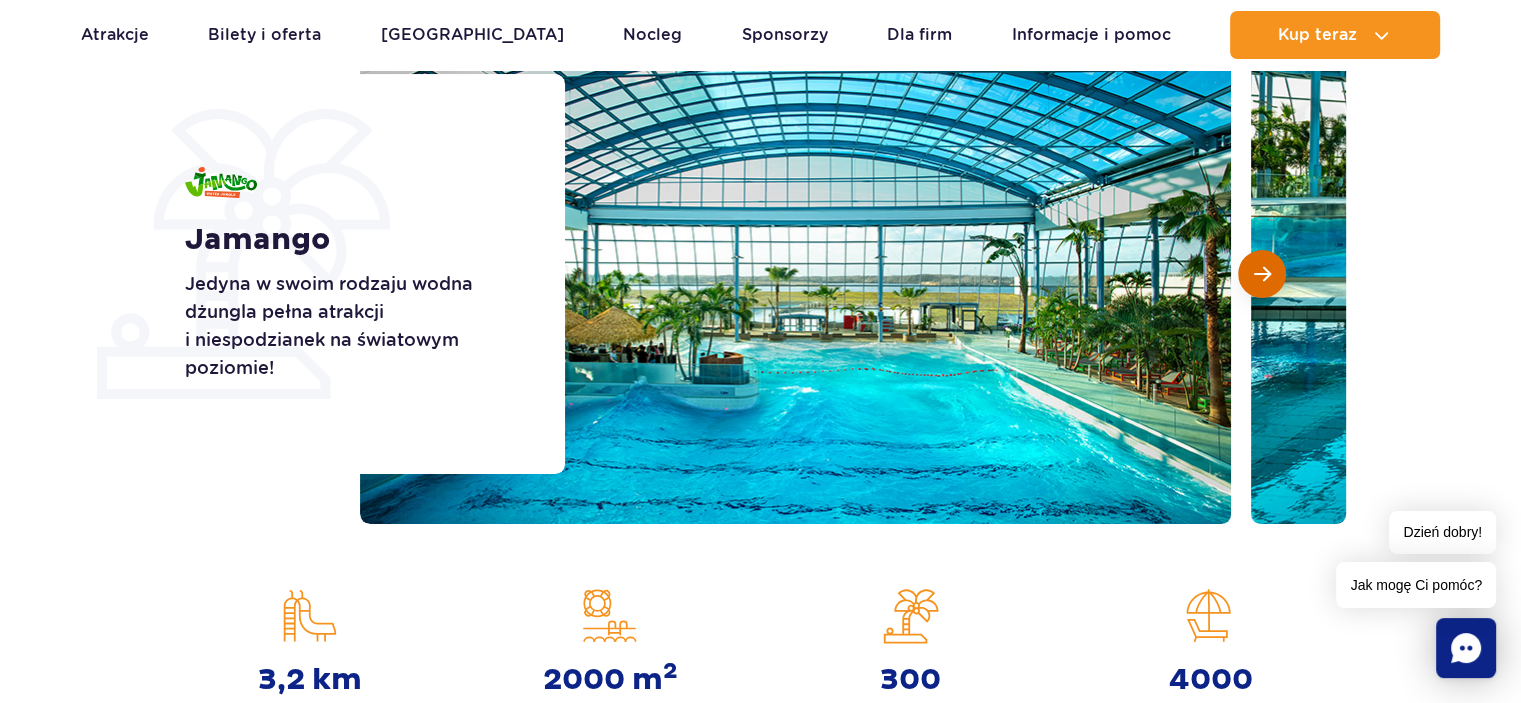 click at bounding box center (1262, 274) 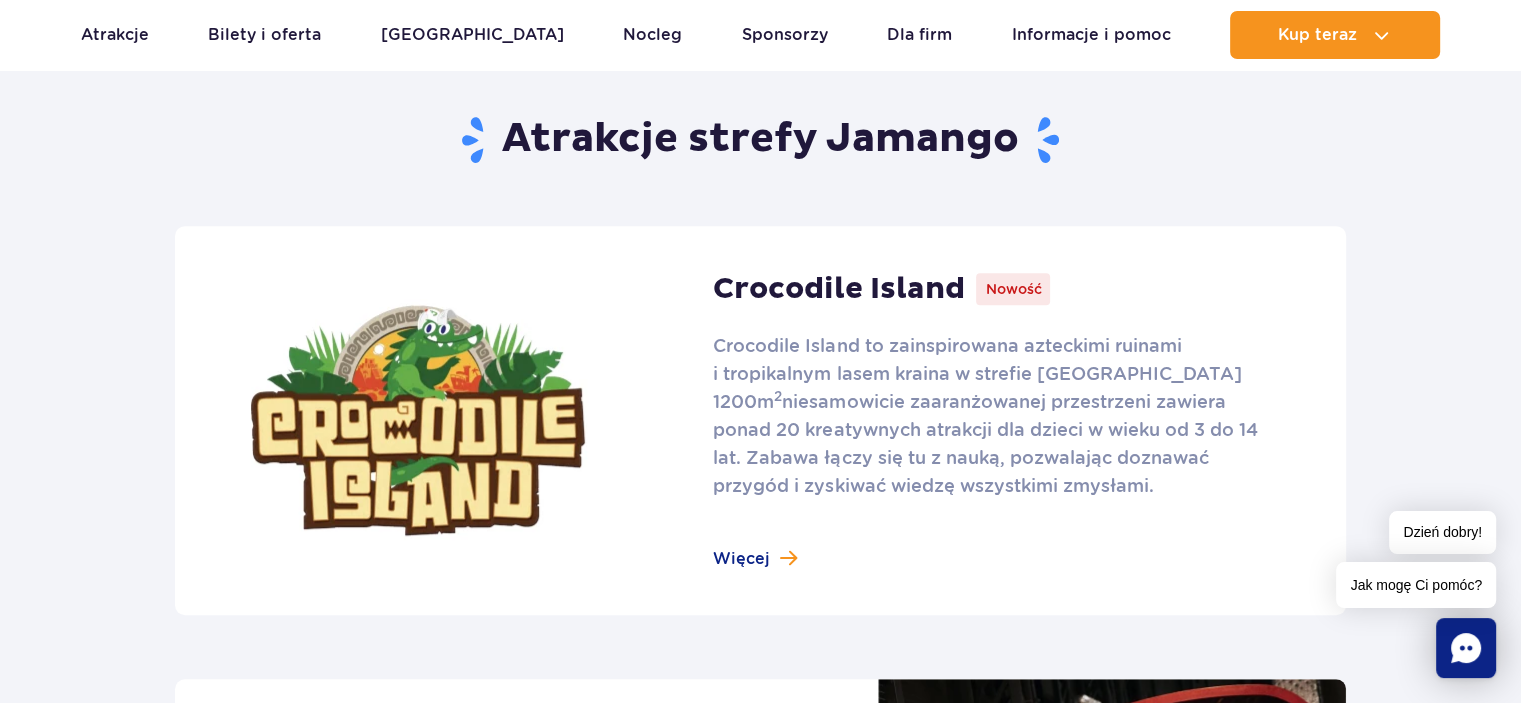 scroll, scrollTop: 1100, scrollLeft: 0, axis: vertical 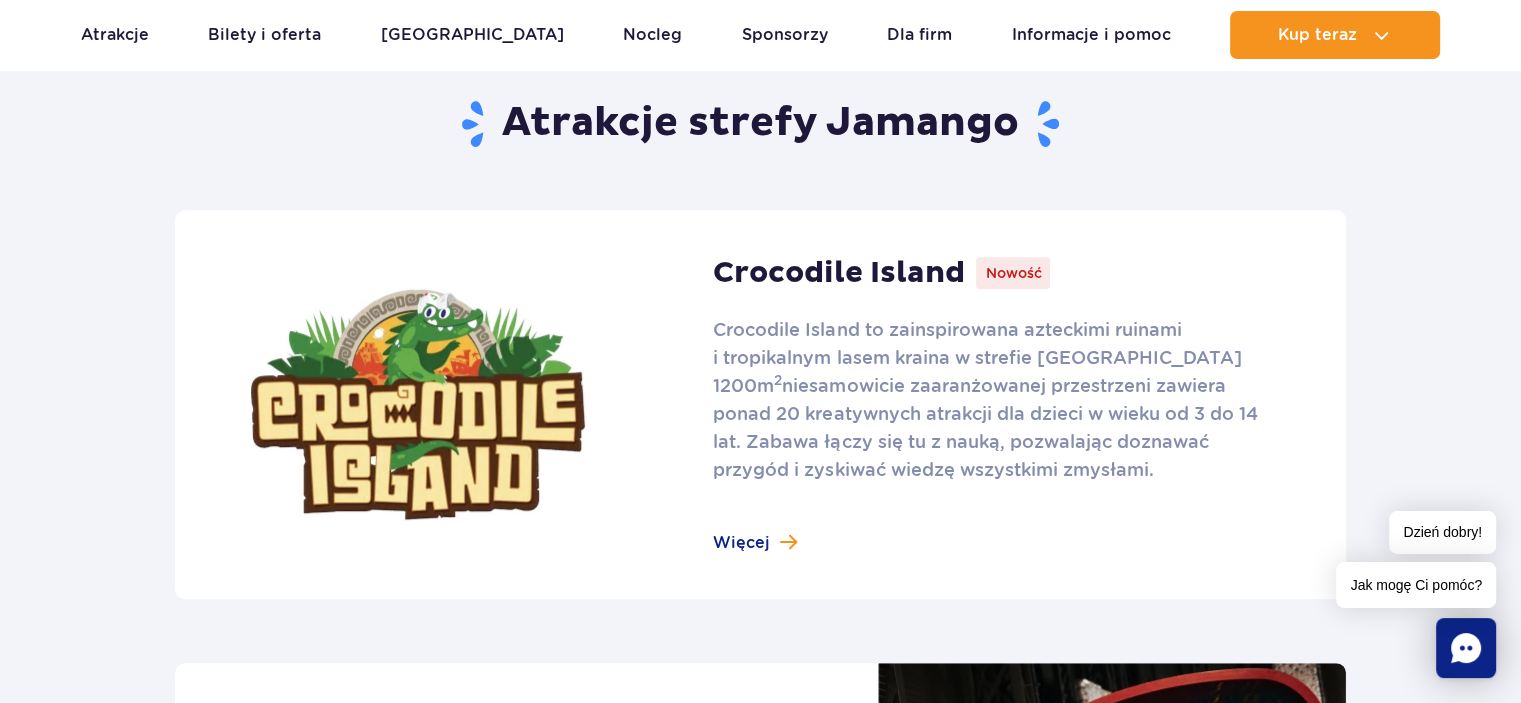 drag, startPoint x: 39, startPoint y: 307, endPoint x: 56, endPoint y: 301, distance: 18.027756 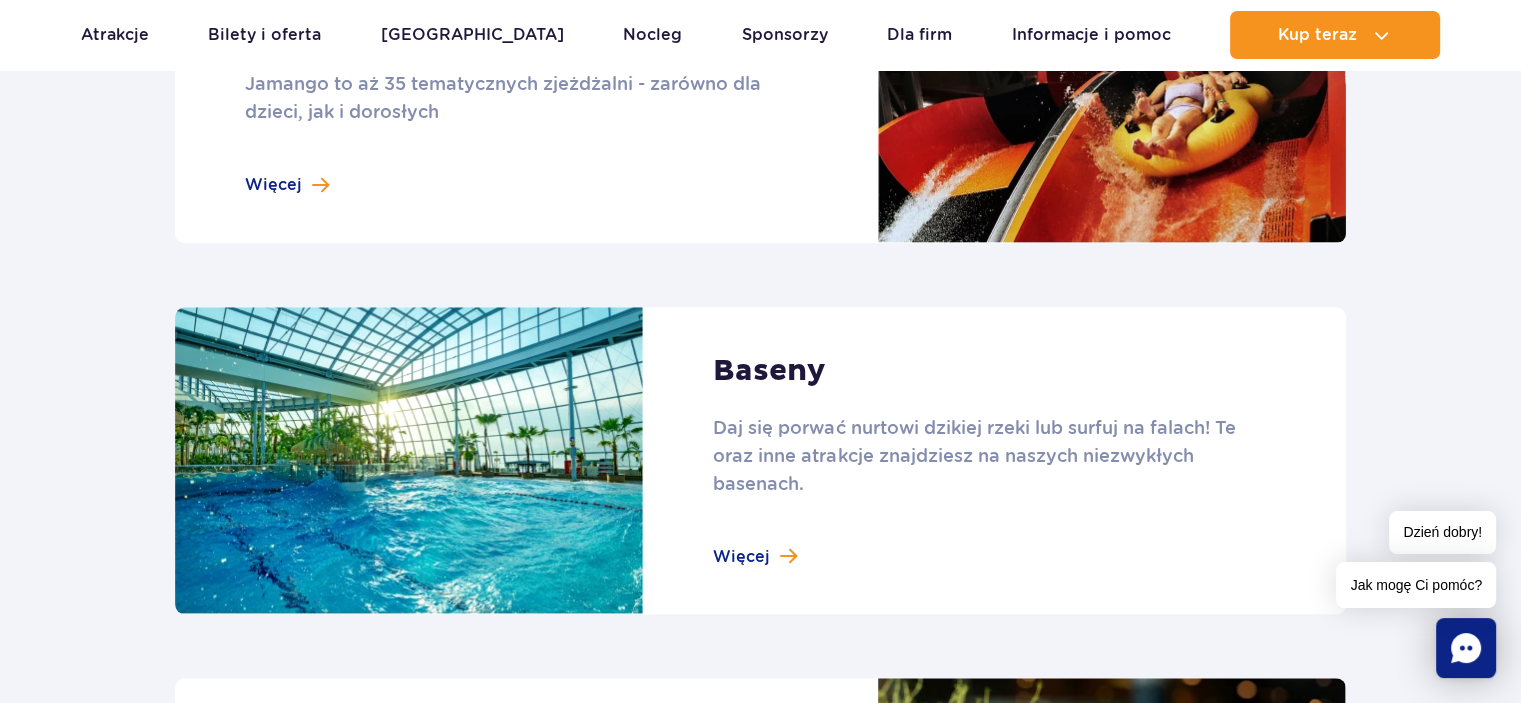 scroll, scrollTop: 1500, scrollLeft: 0, axis: vertical 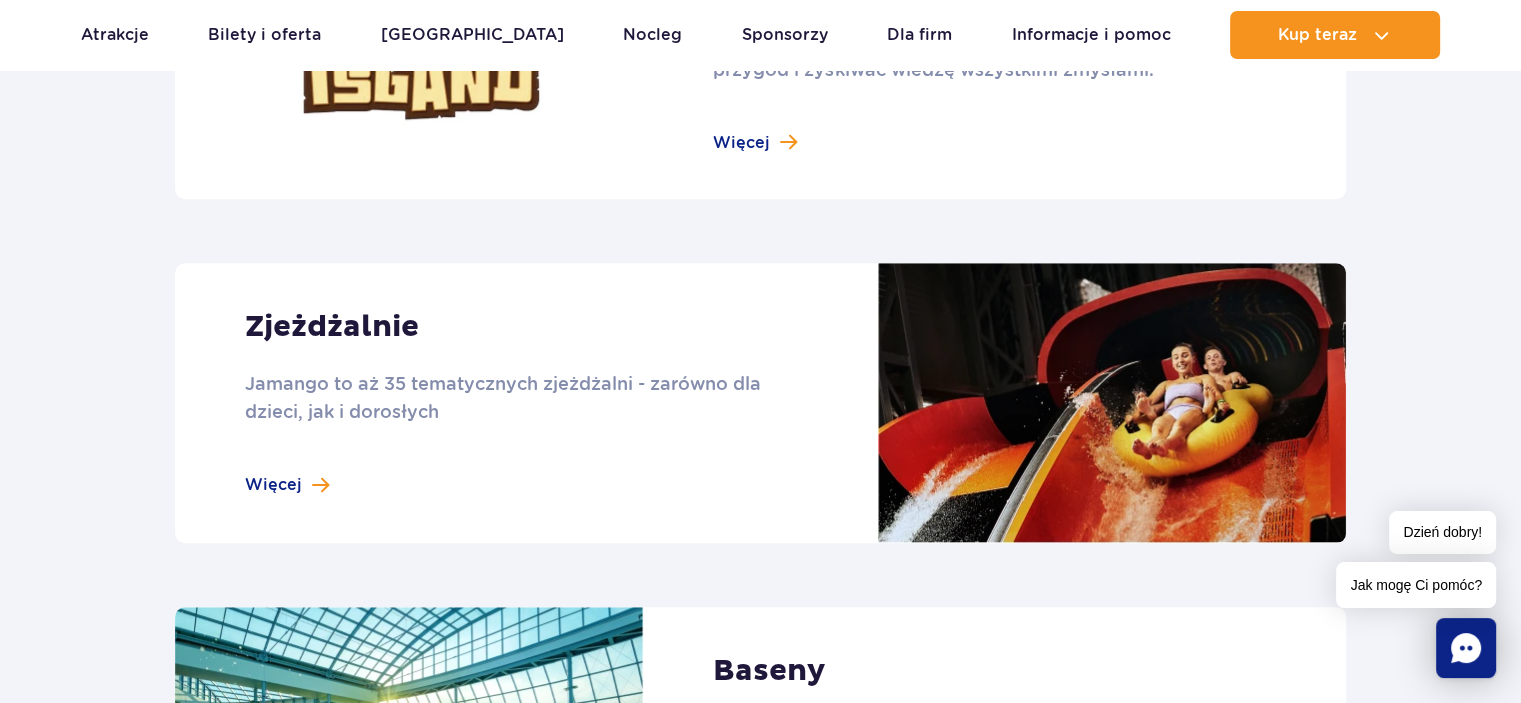 click at bounding box center (760, 403) 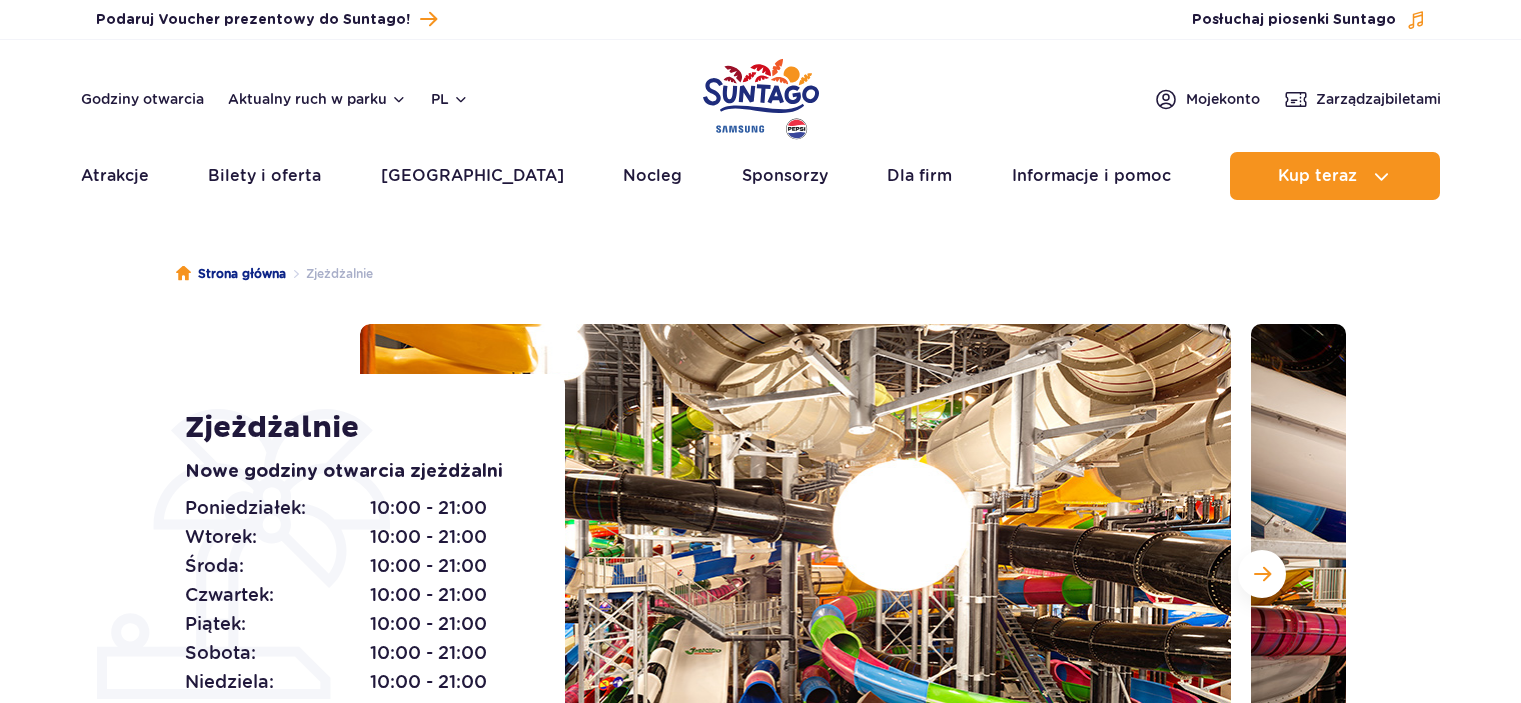 scroll, scrollTop: 0, scrollLeft: 0, axis: both 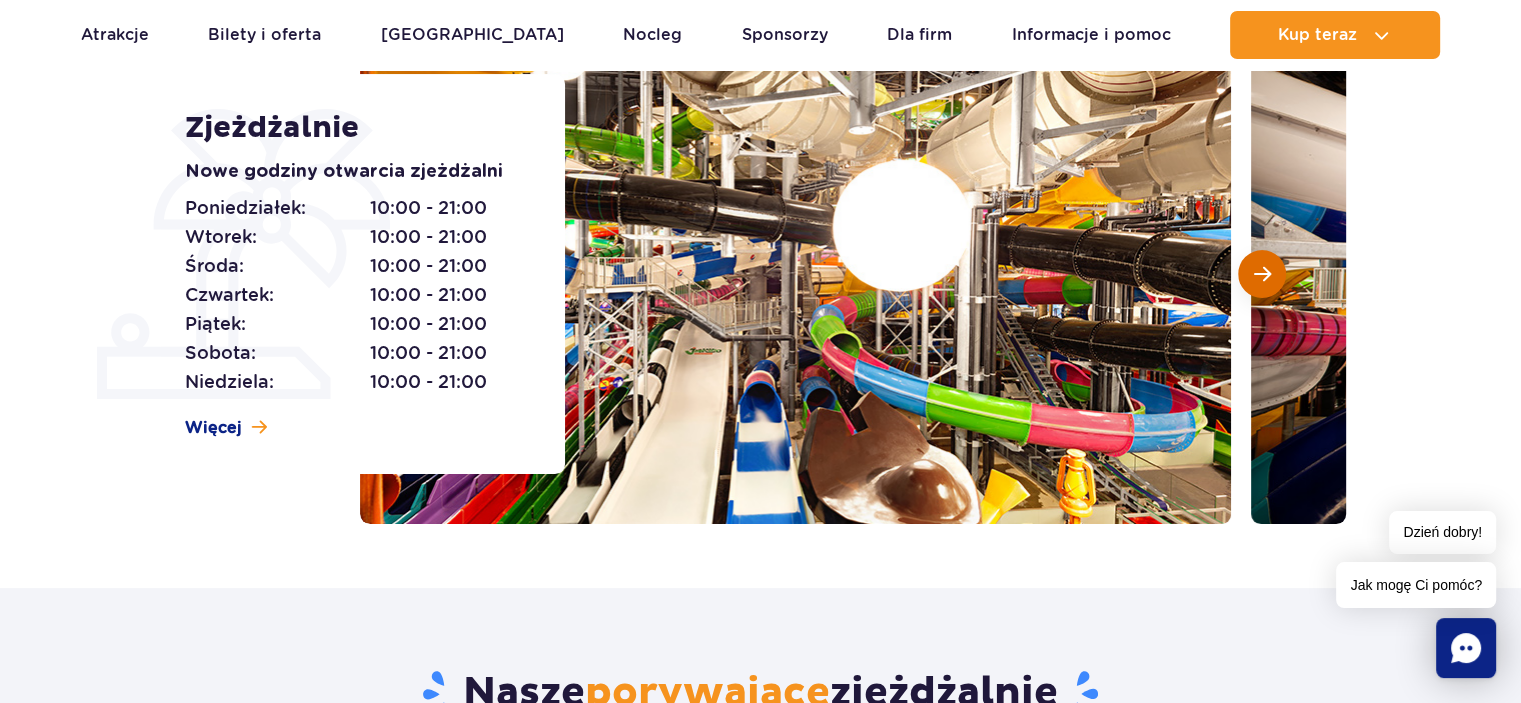 click at bounding box center (1262, 274) 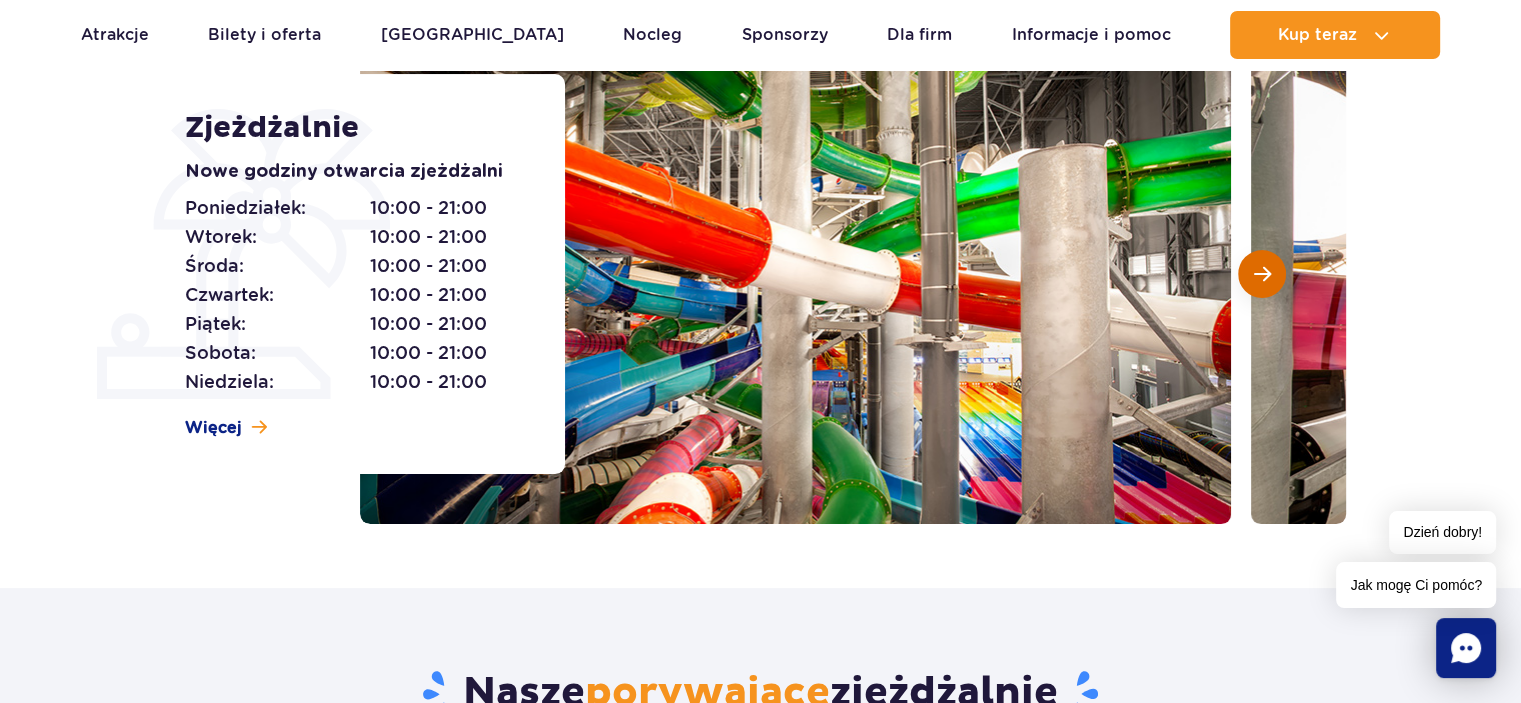 click at bounding box center (1262, 274) 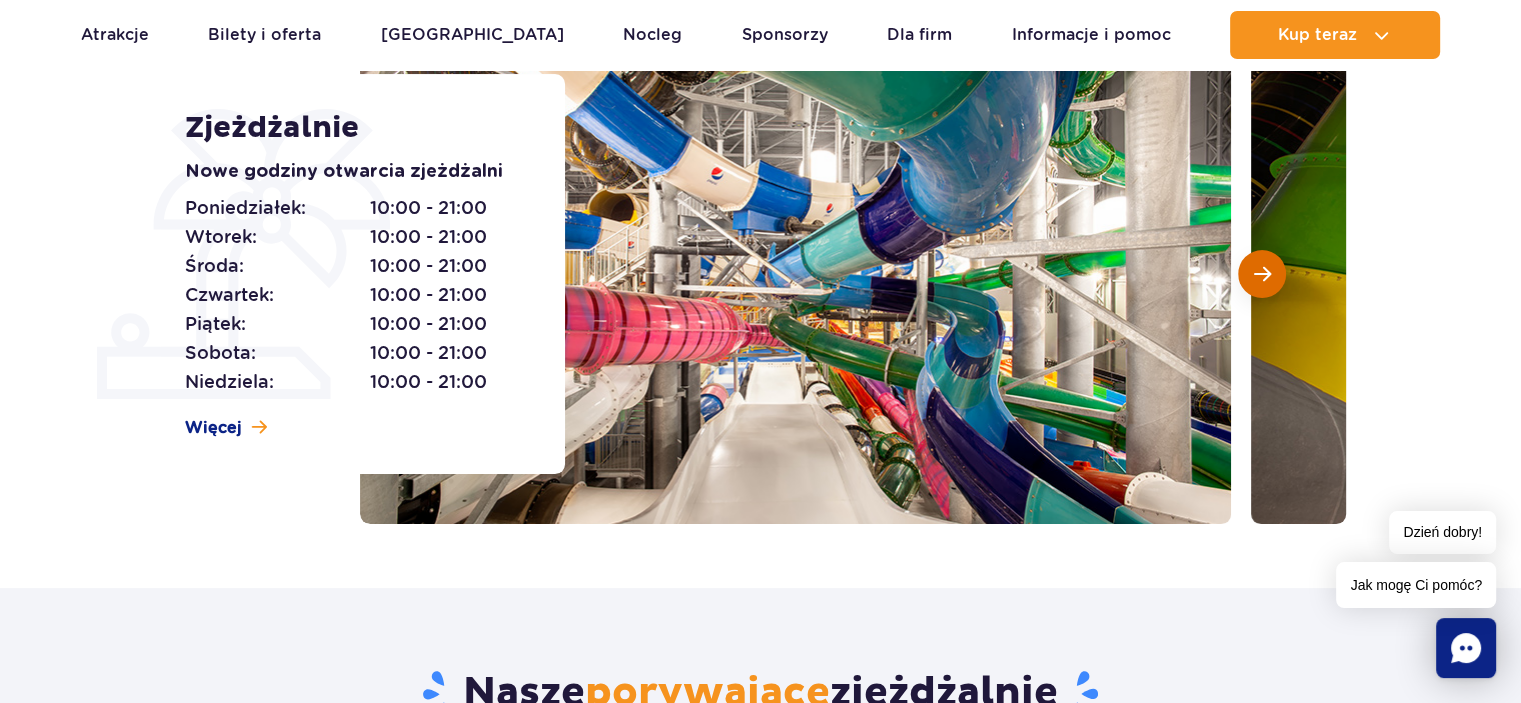 click at bounding box center [1262, 274] 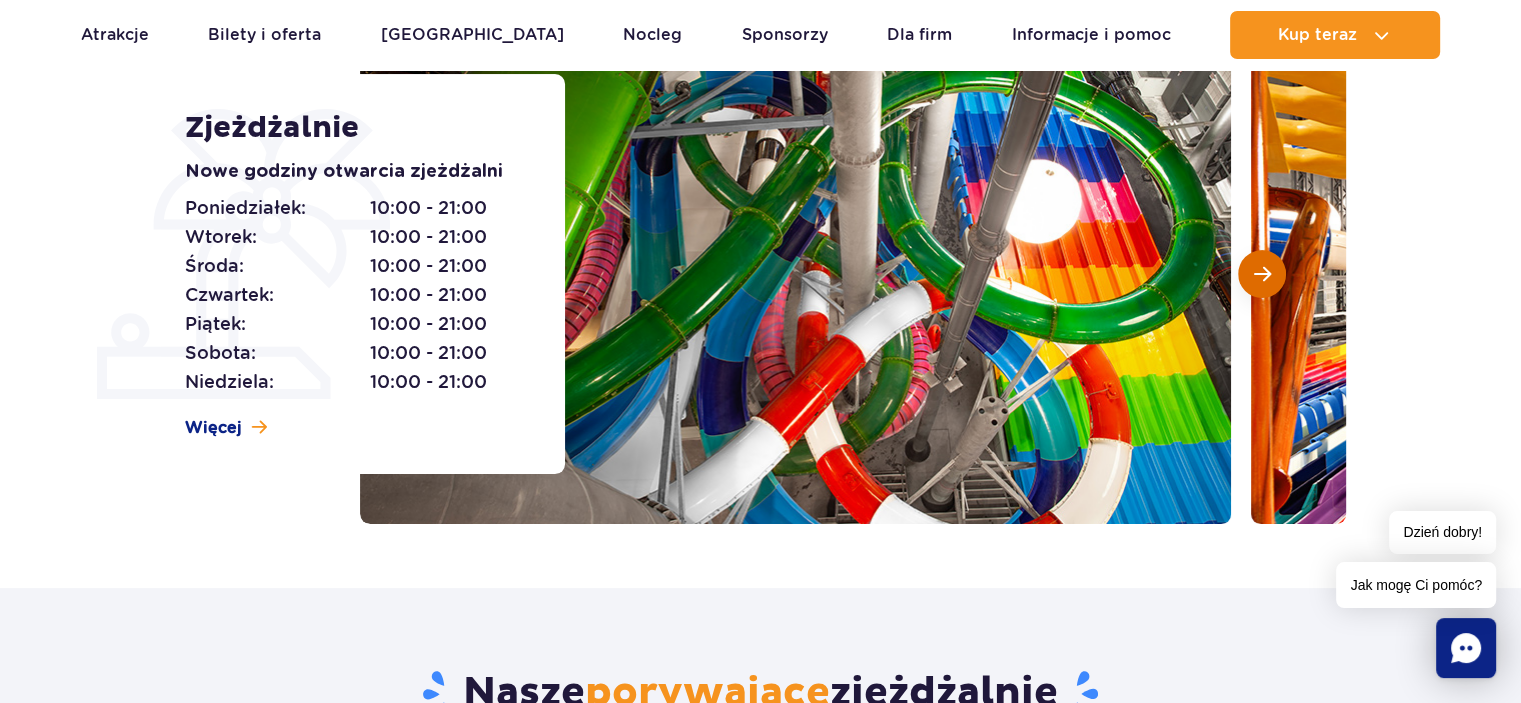 click at bounding box center (1262, 274) 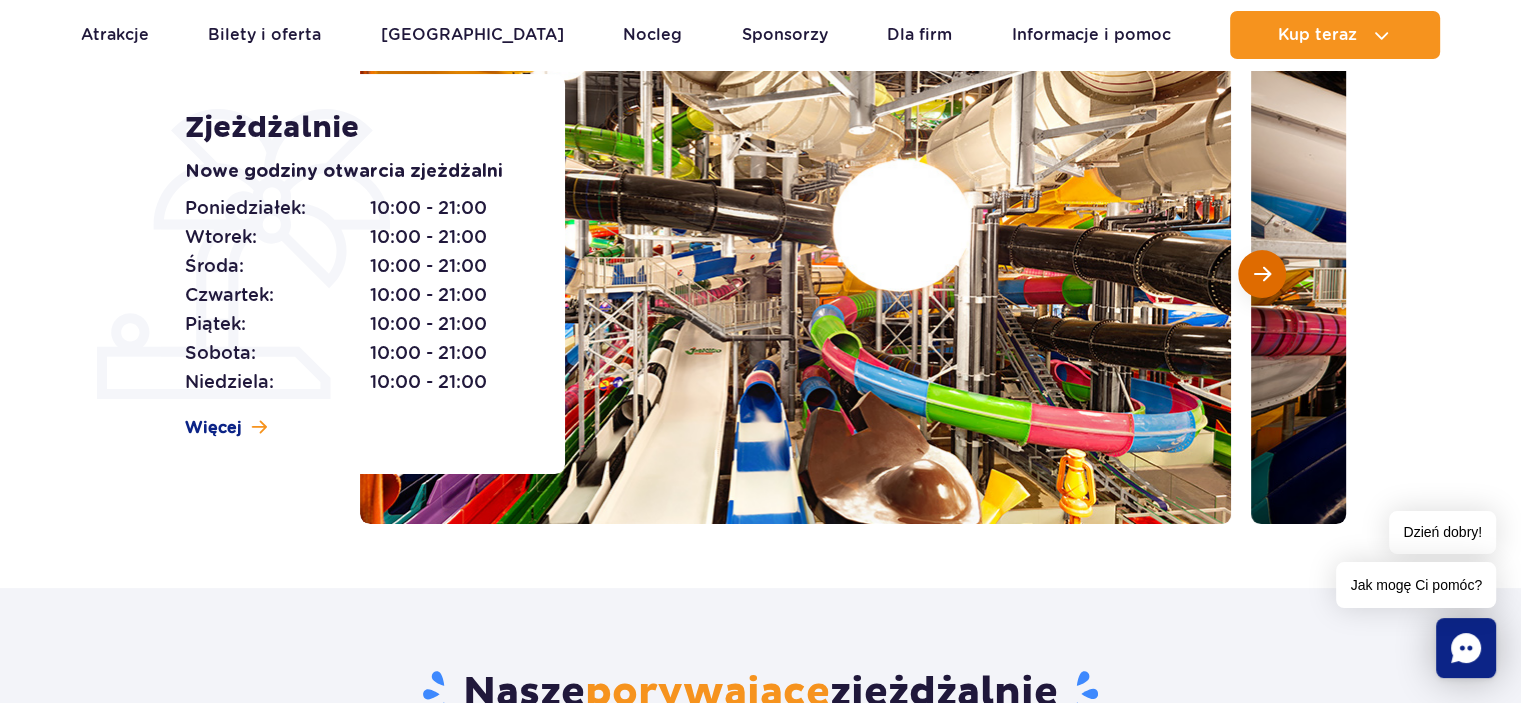 click at bounding box center (1262, 274) 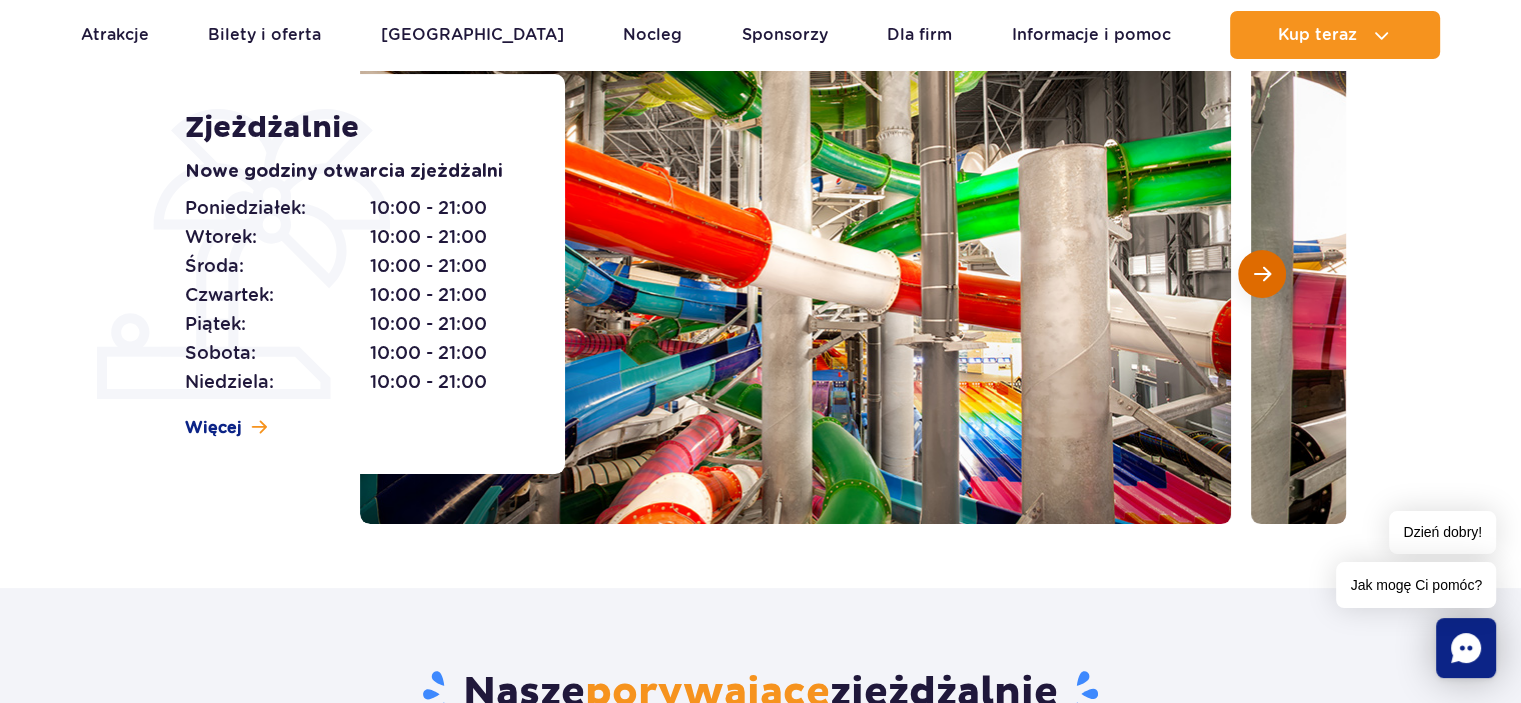click at bounding box center [1262, 274] 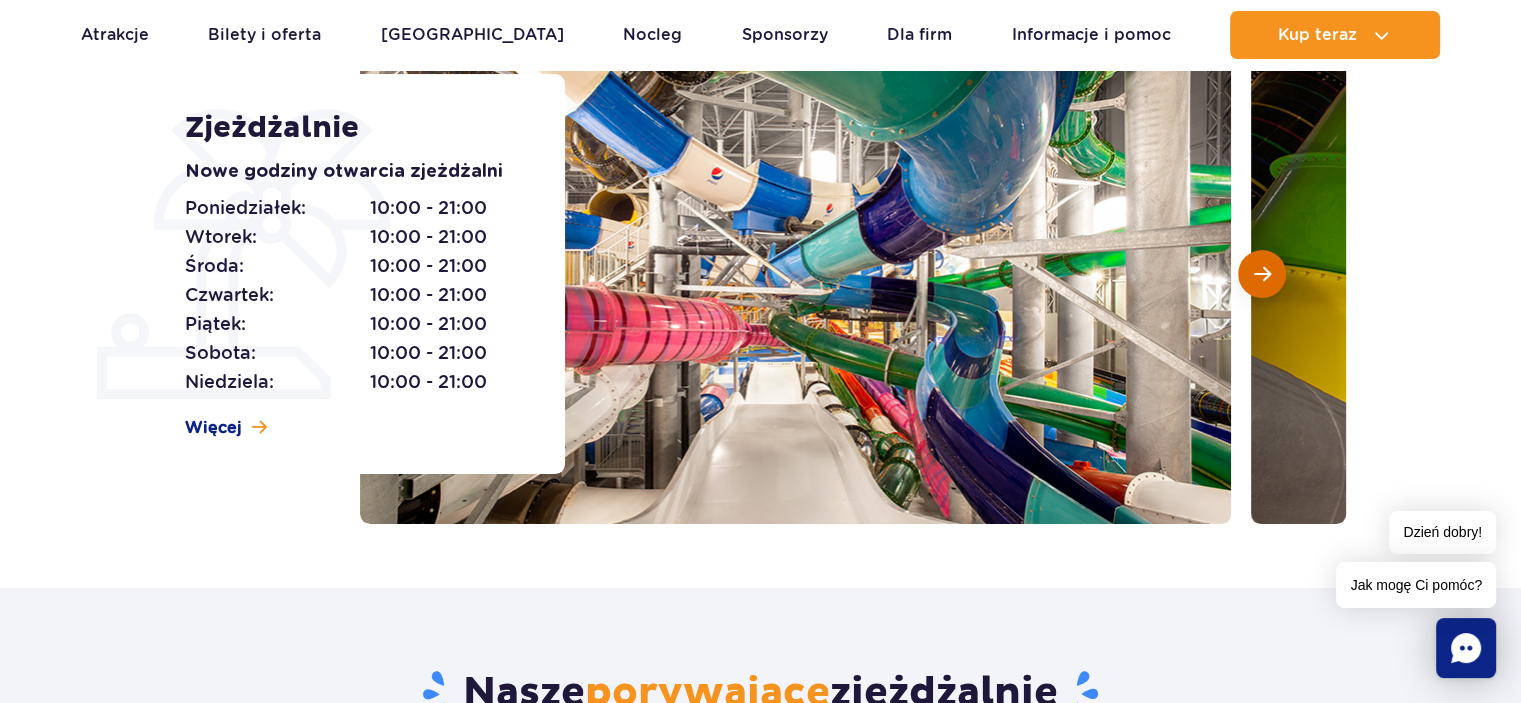 click at bounding box center [1262, 274] 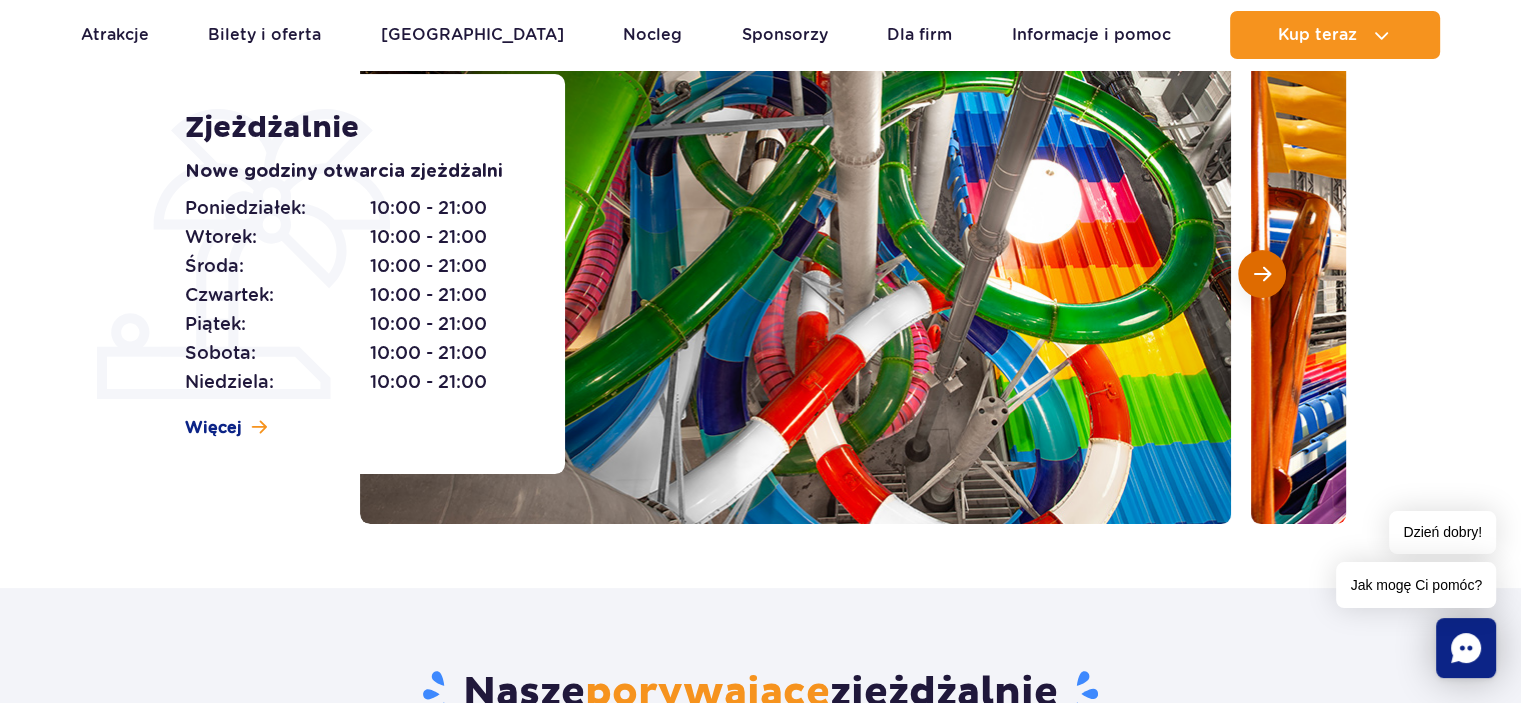 click at bounding box center [1262, 274] 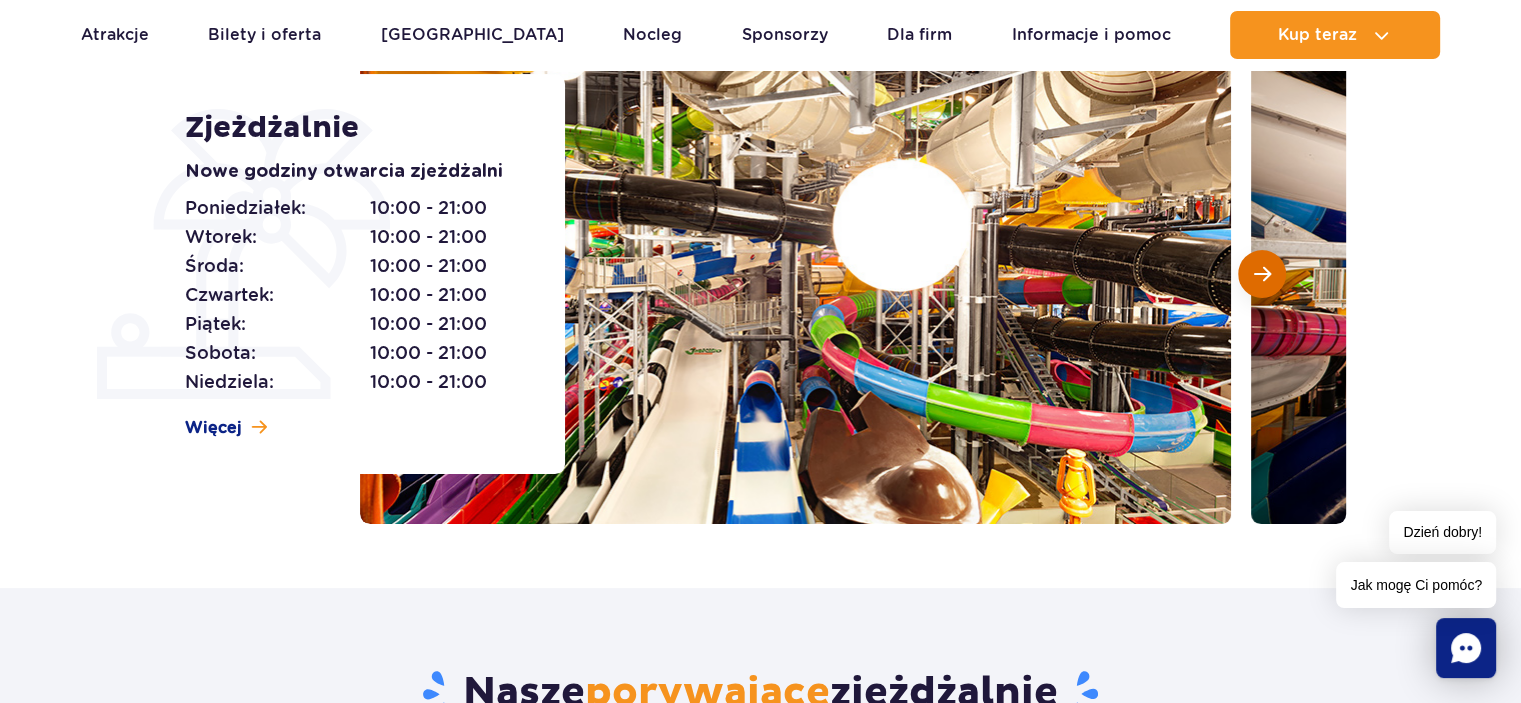 click at bounding box center (1262, 274) 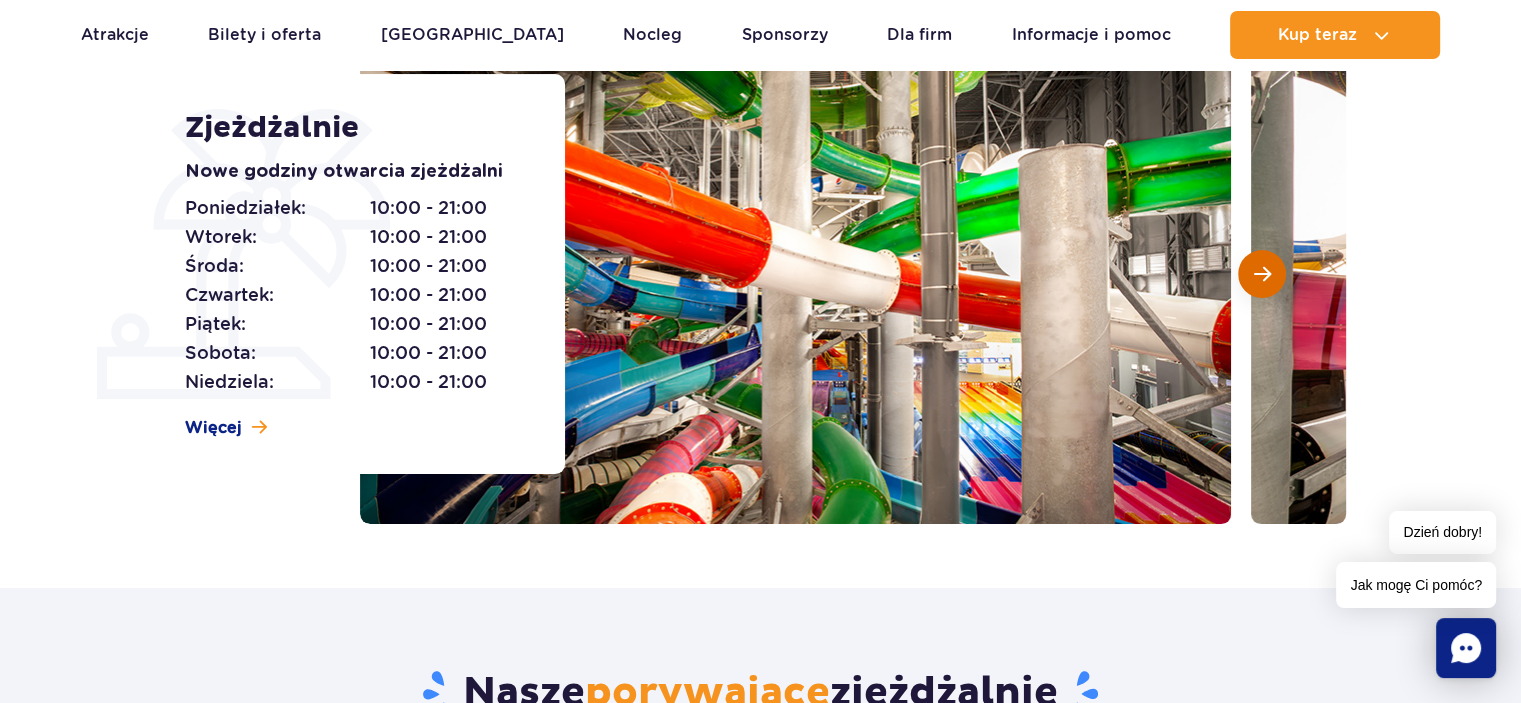 click at bounding box center (1262, 274) 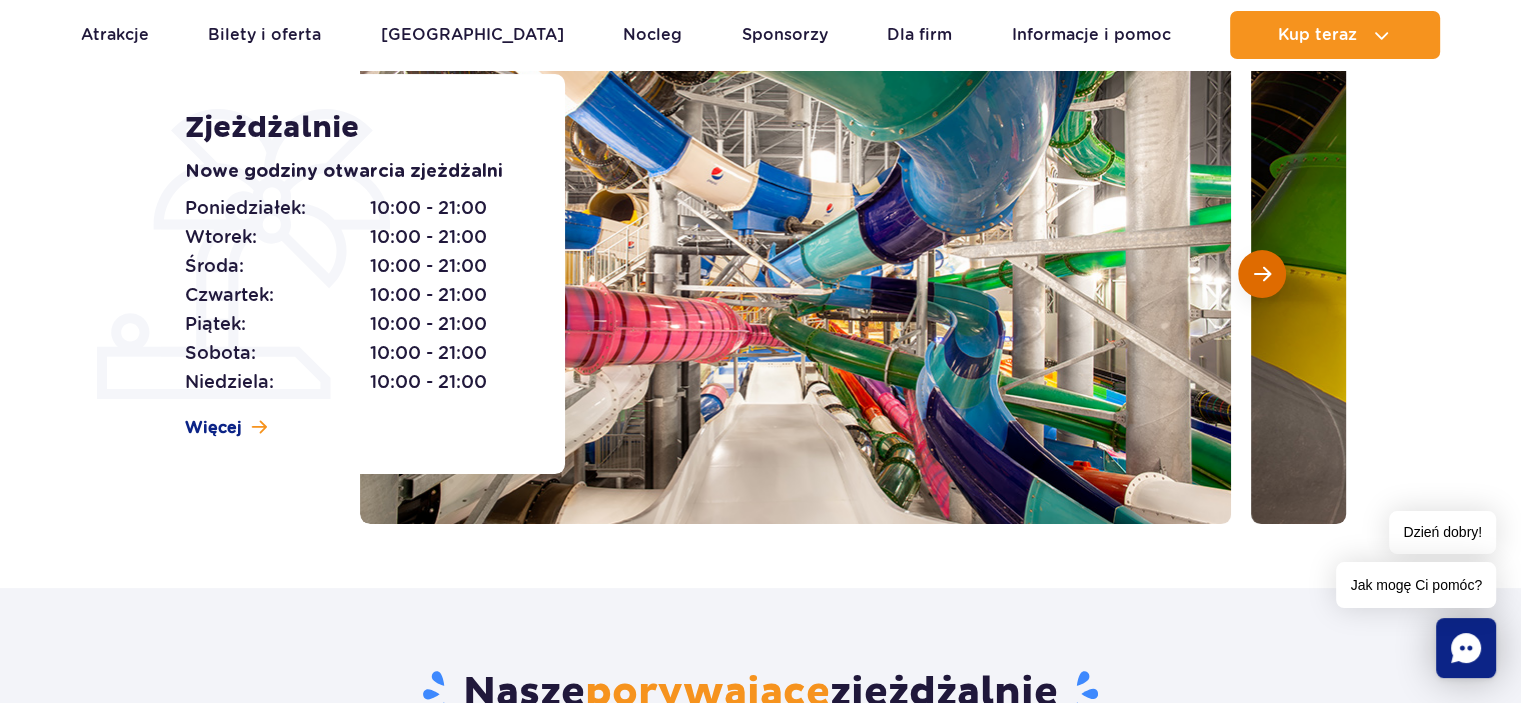 click at bounding box center (1262, 274) 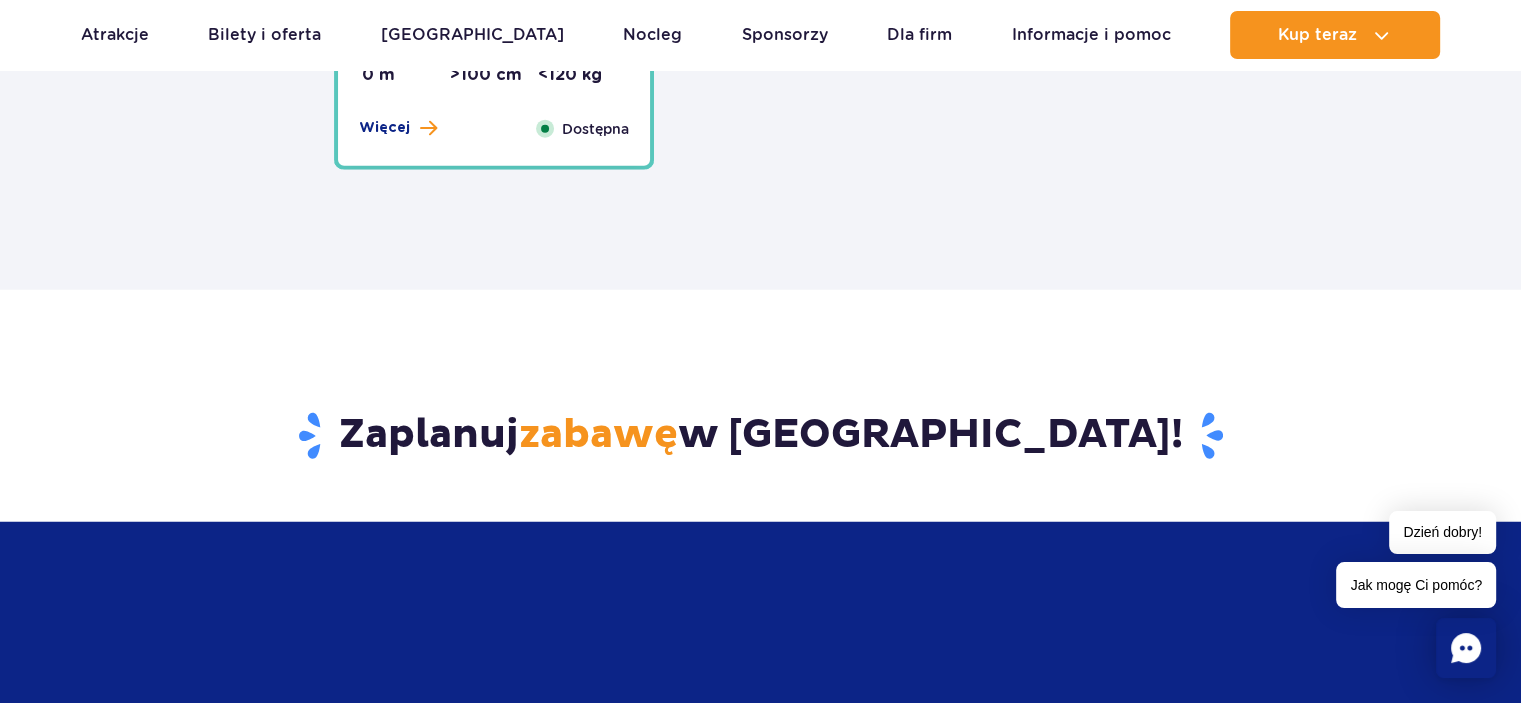 scroll, scrollTop: 5300, scrollLeft: 0, axis: vertical 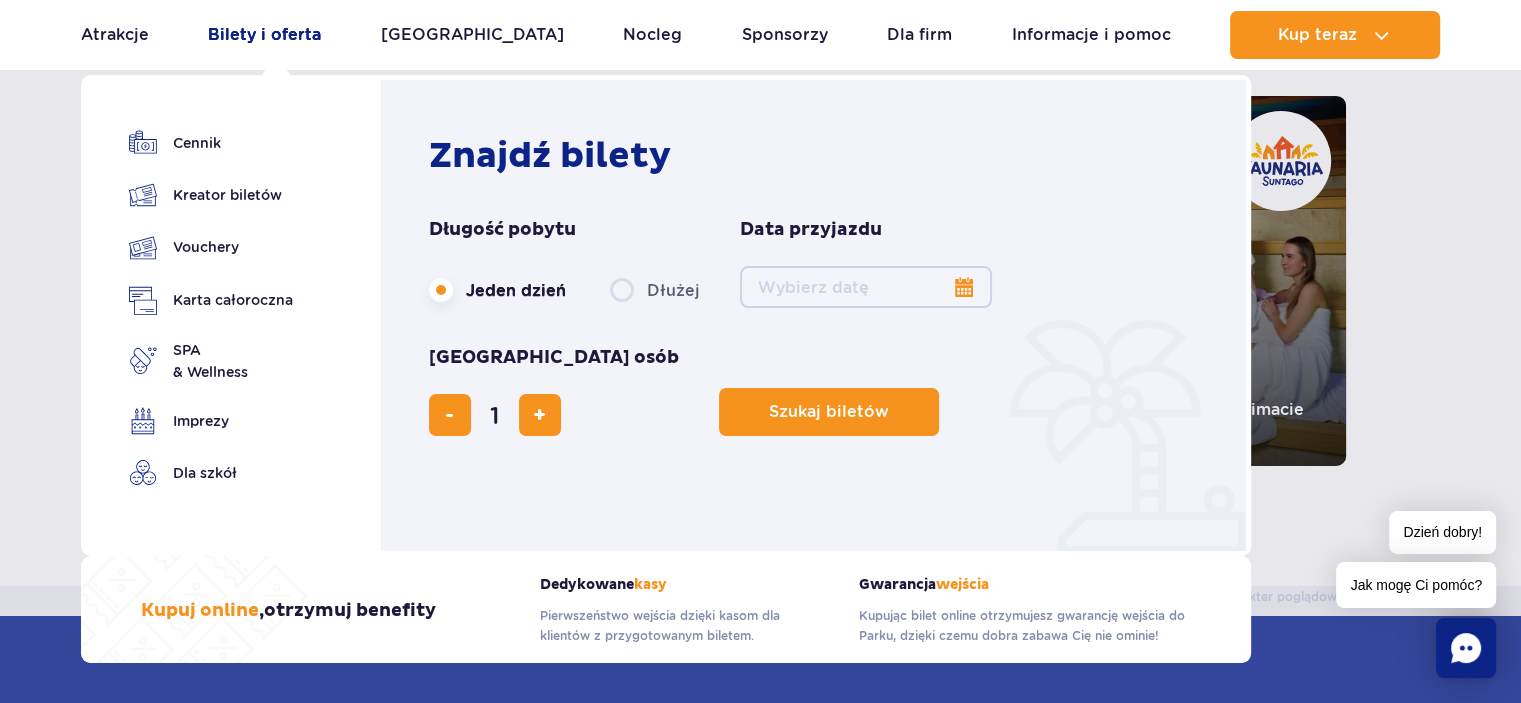click on "Bilety i oferta" at bounding box center (264, 35) 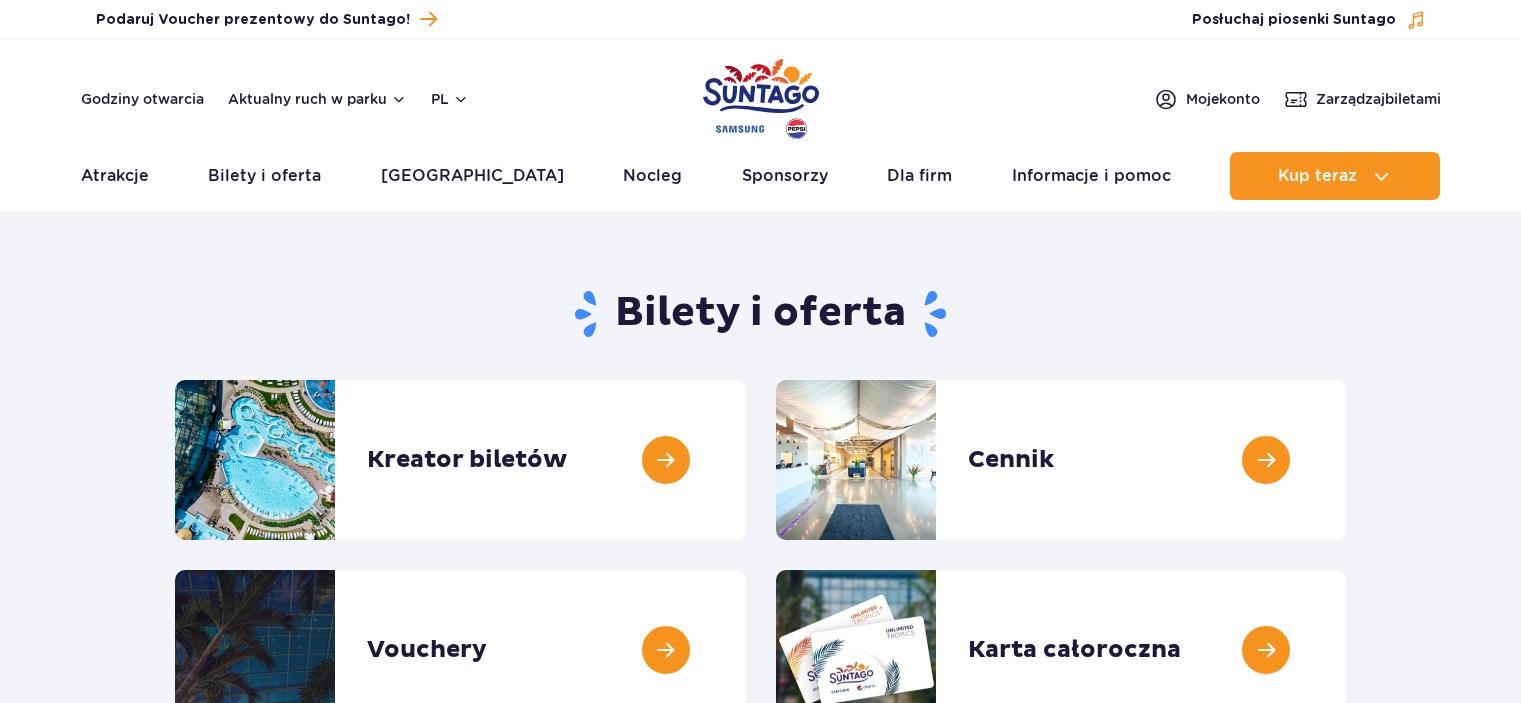 scroll, scrollTop: 0, scrollLeft: 0, axis: both 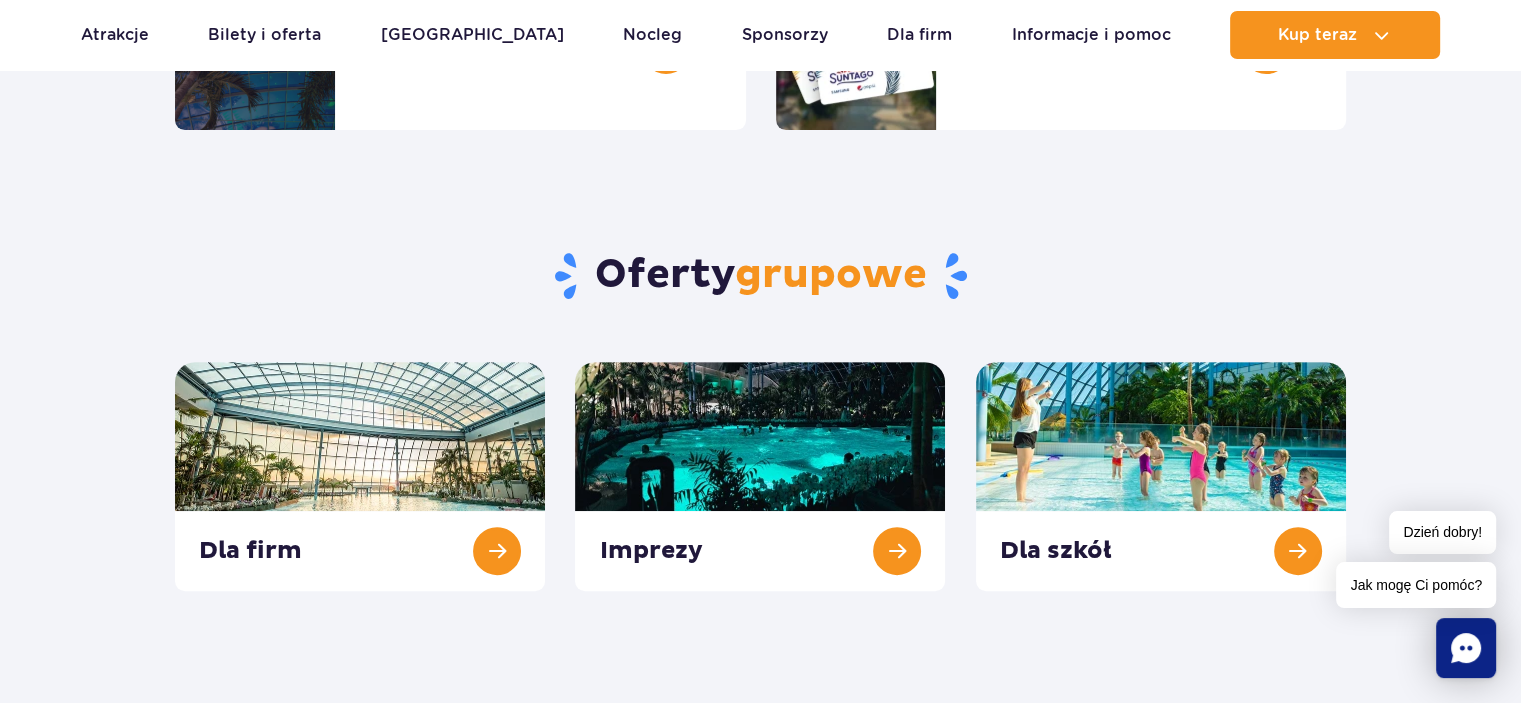 click on "Oferty  grupowe
Dla firm
Imprezy
Dla szkół" at bounding box center [760, 360] 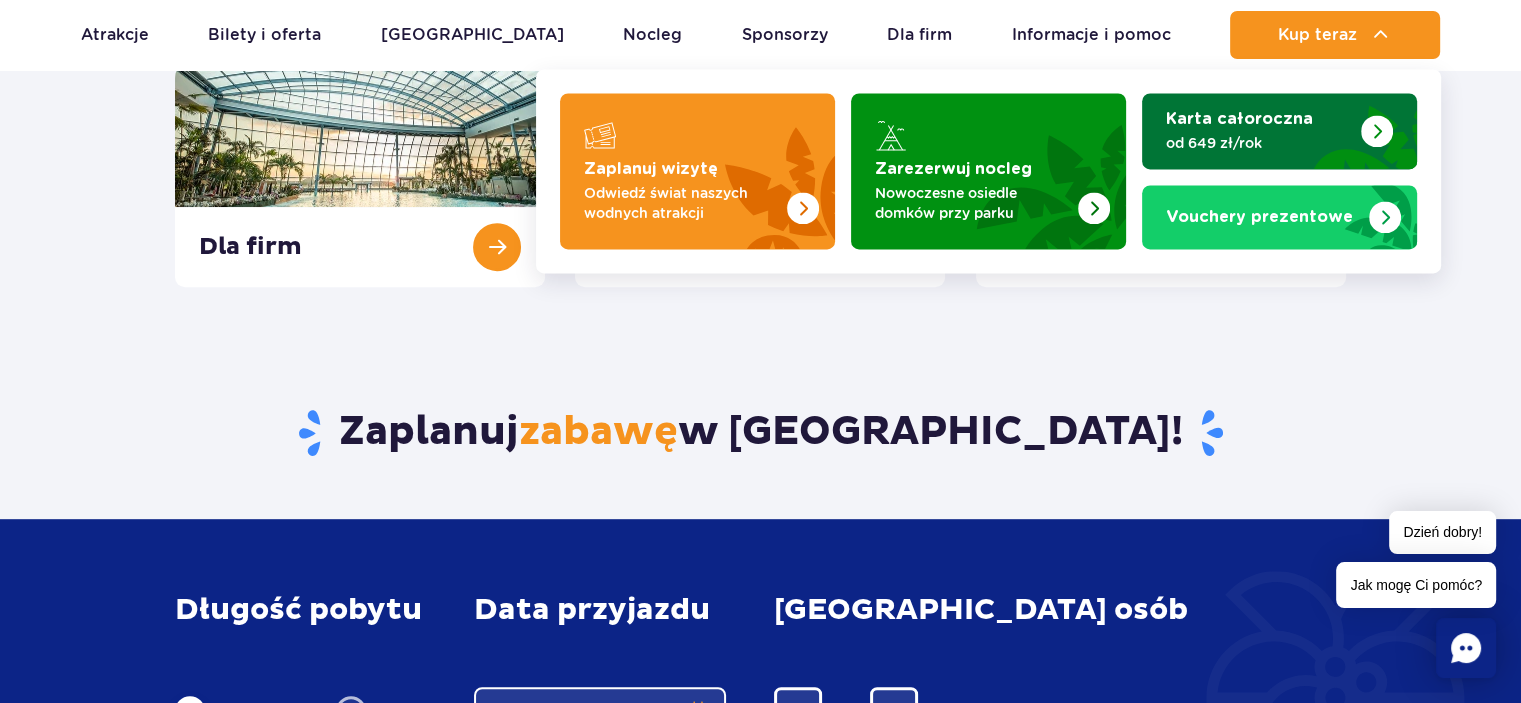 scroll, scrollTop: 900, scrollLeft: 0, axis: vertical 